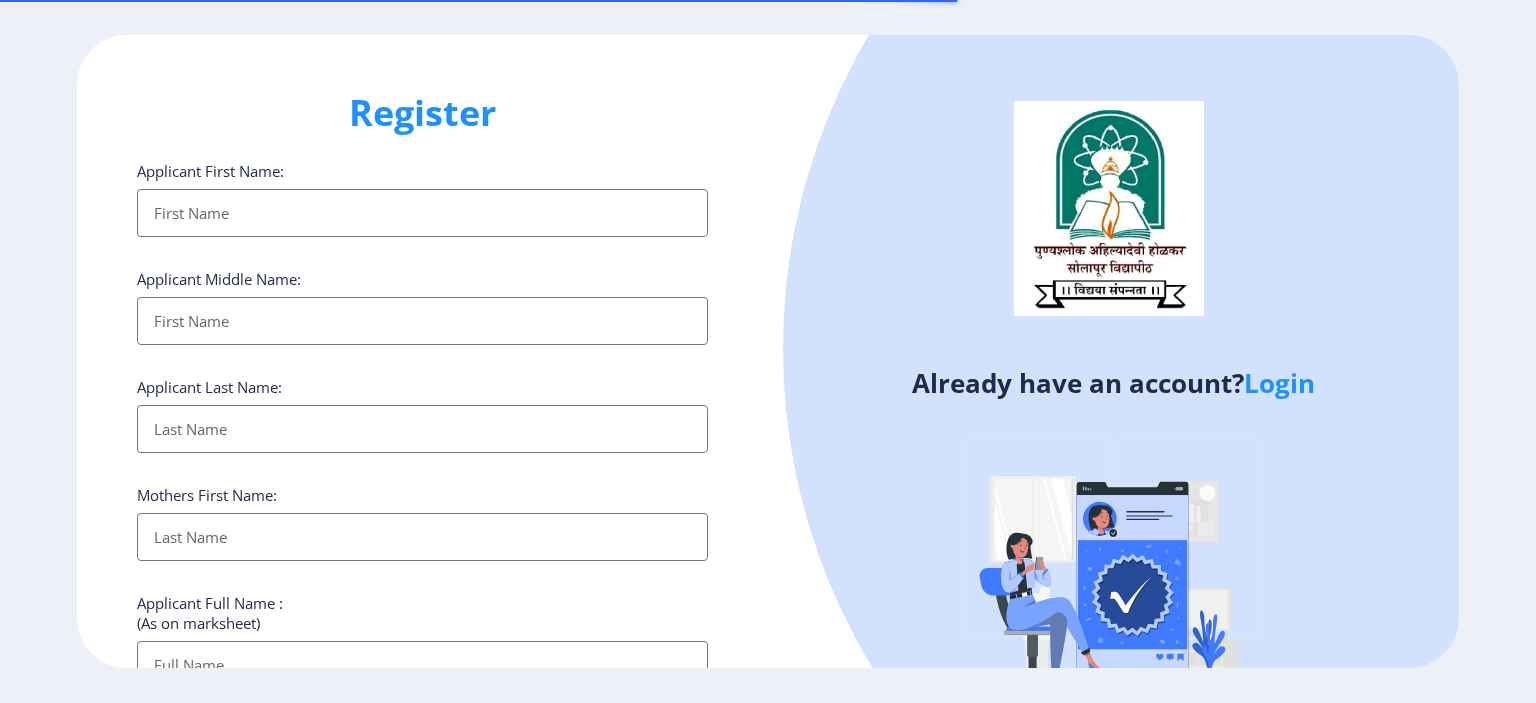 scroll, scrollTop: 0, scrollLeft: 0, axis: both 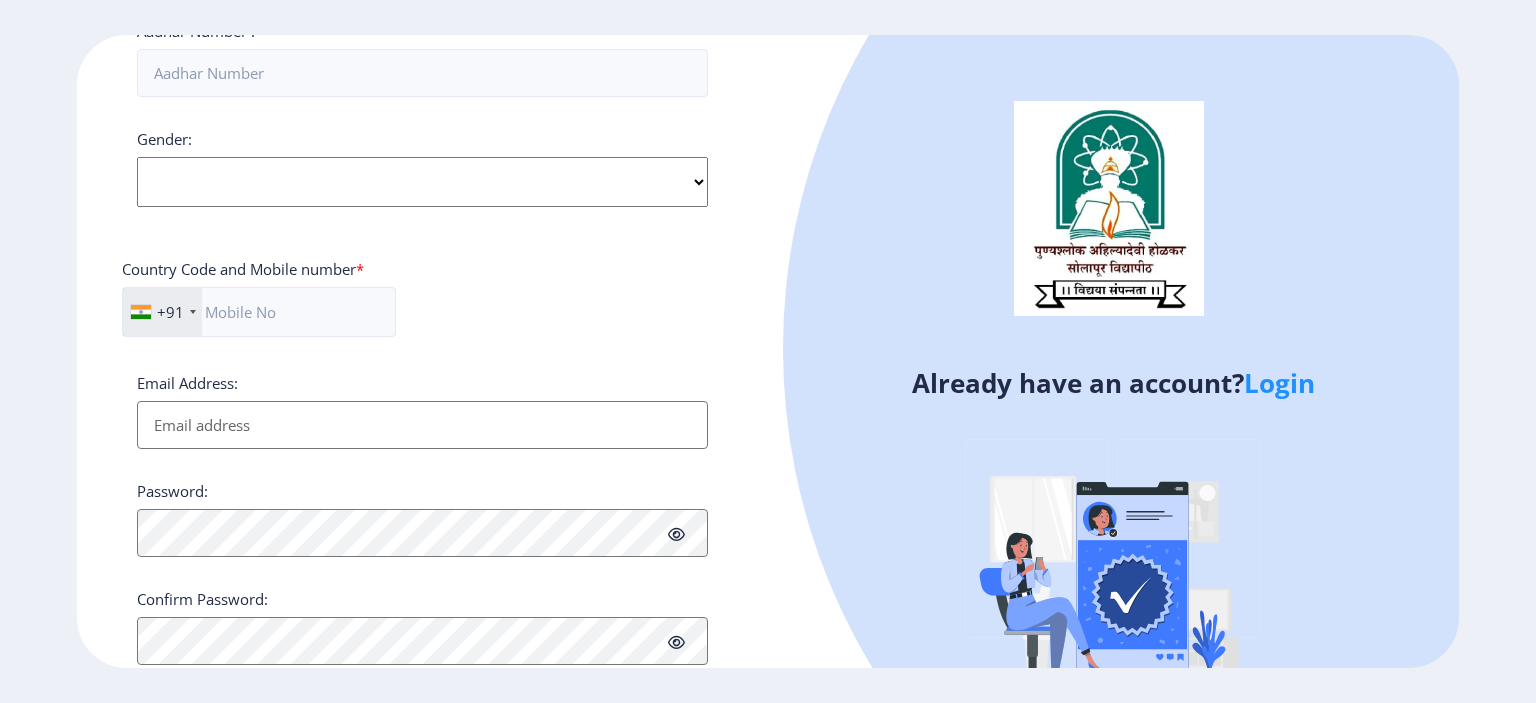click on "Select Gender Male Female Other" 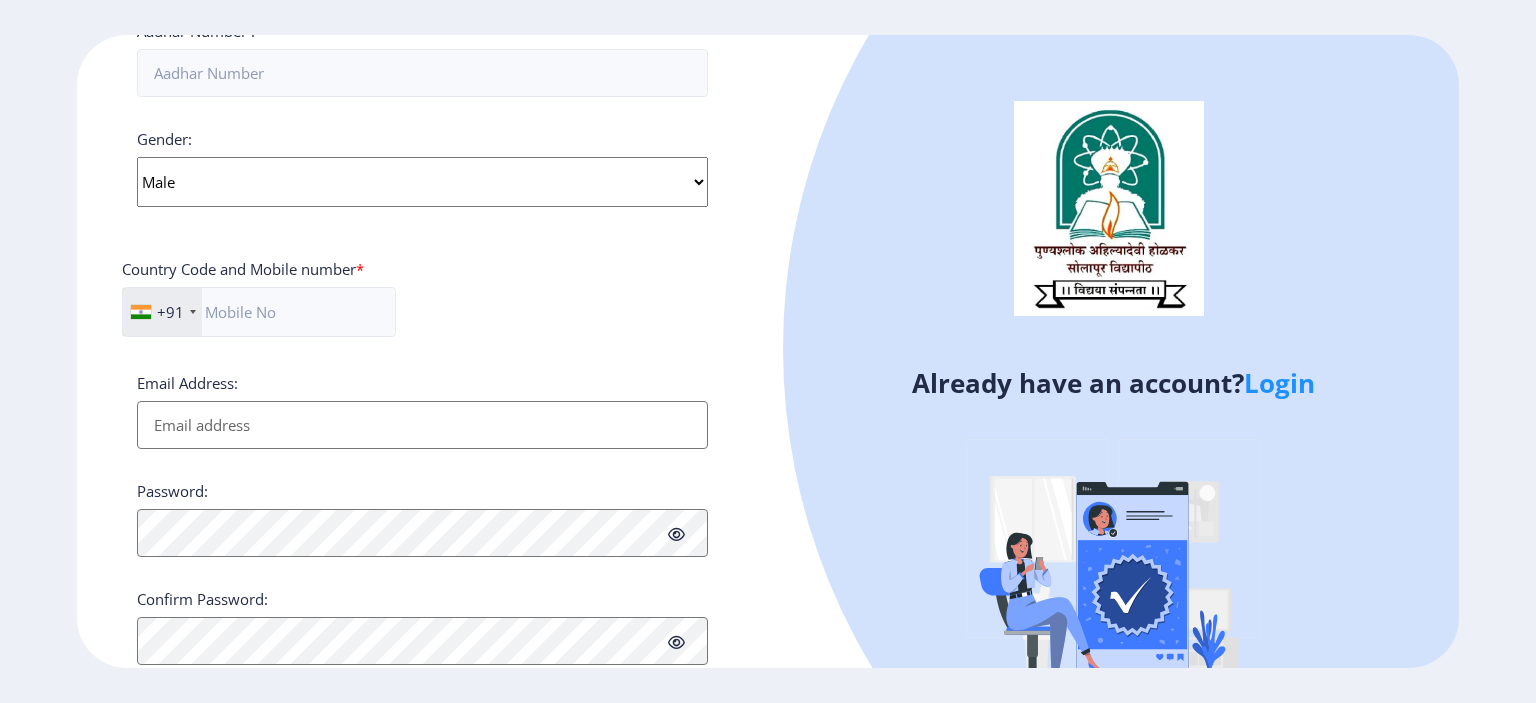 click on "Select Gender Male Female Other" 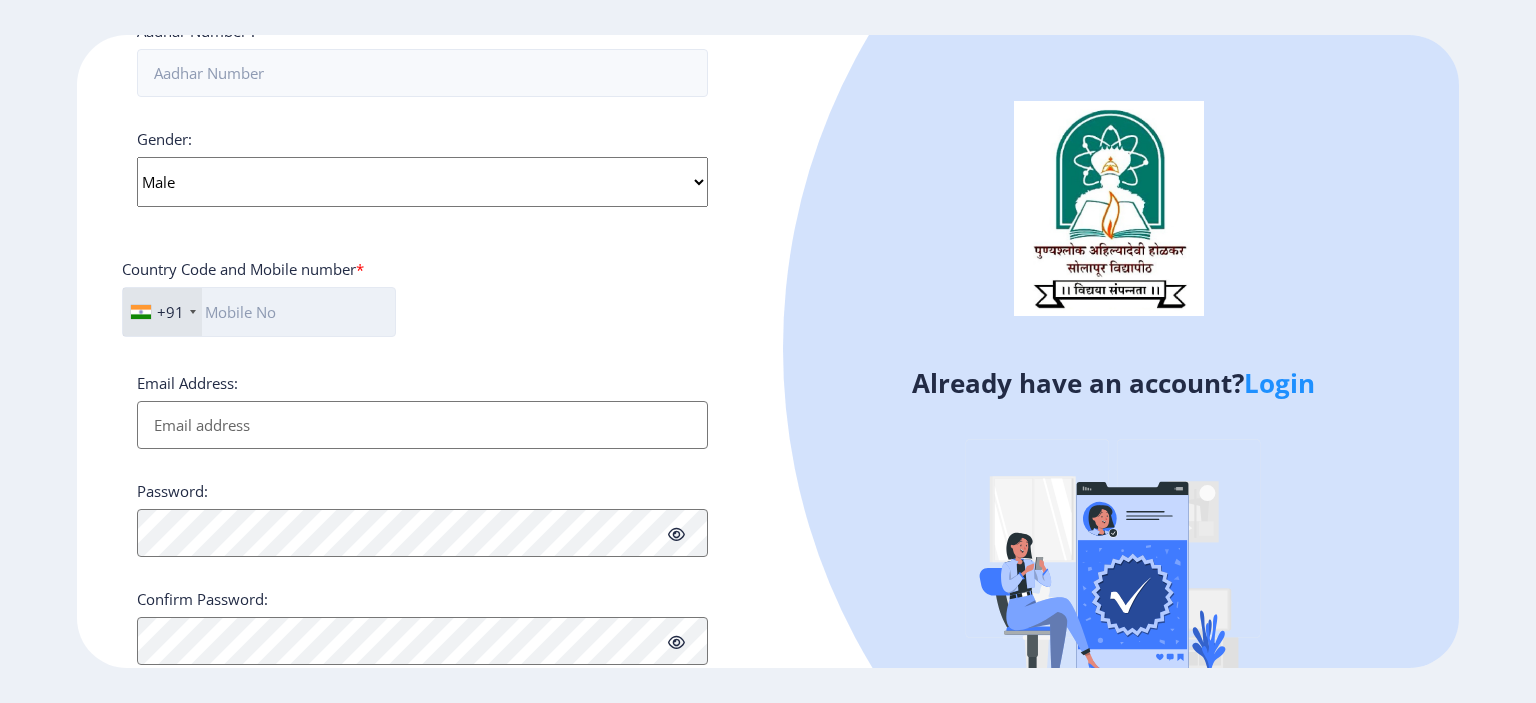 click 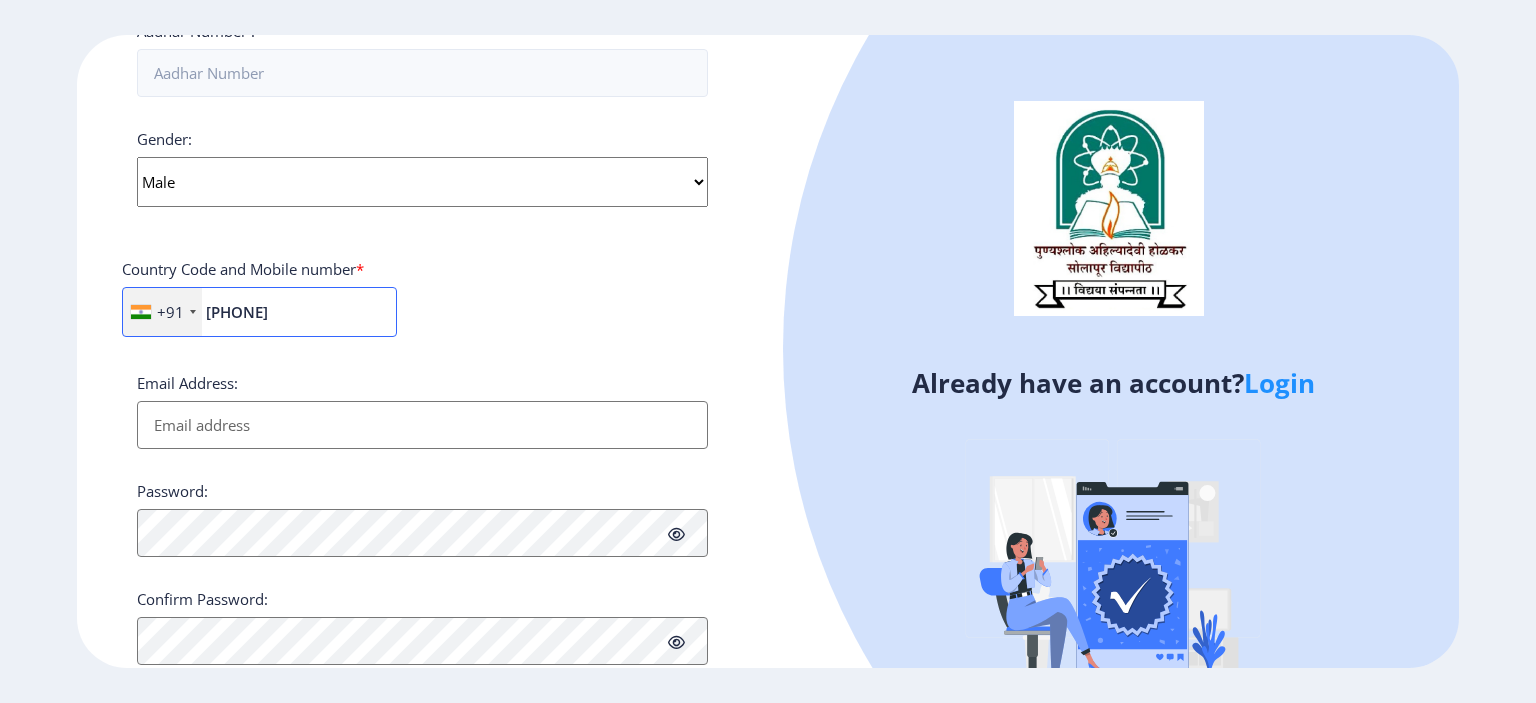 scroll, scrollTop: 756, scrollLeft: 0, axis: vertical 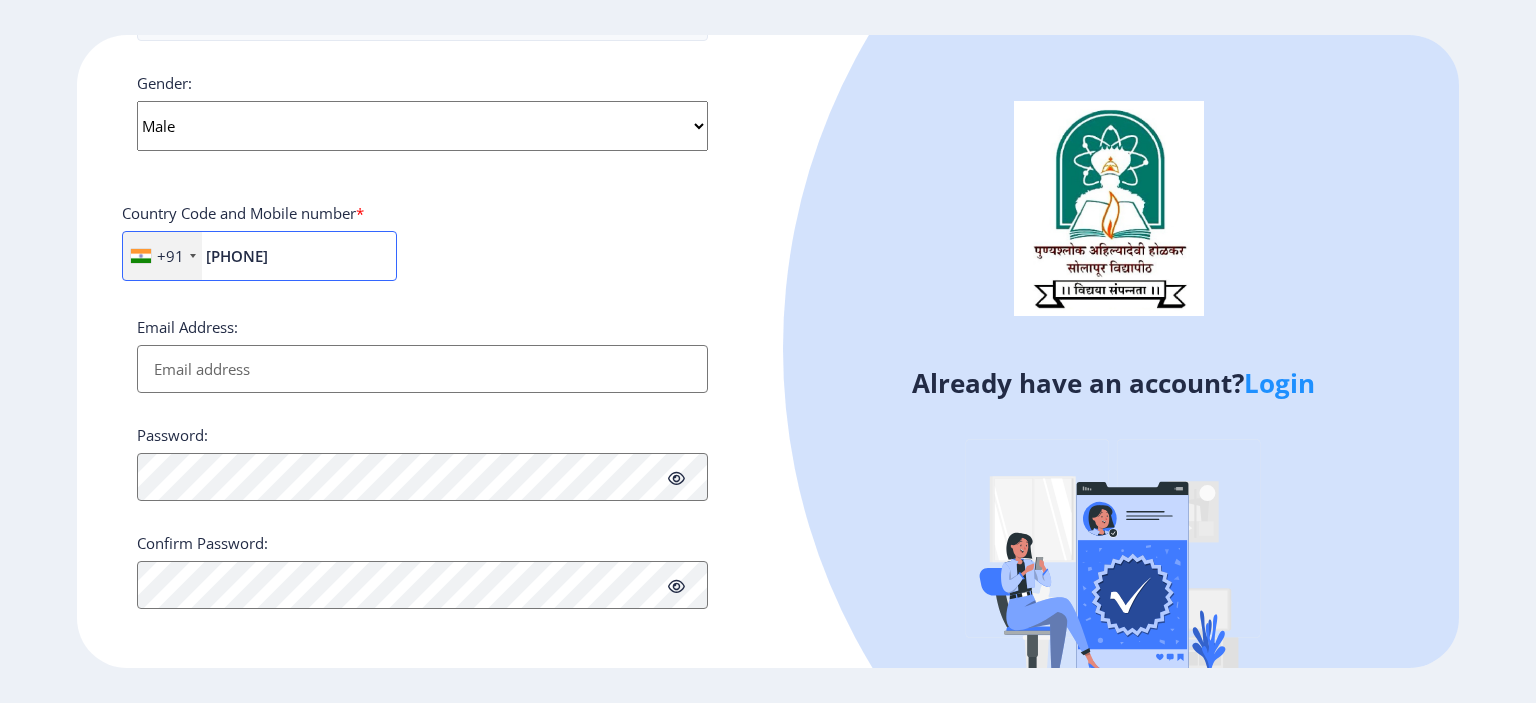 type on "[PHONE]" 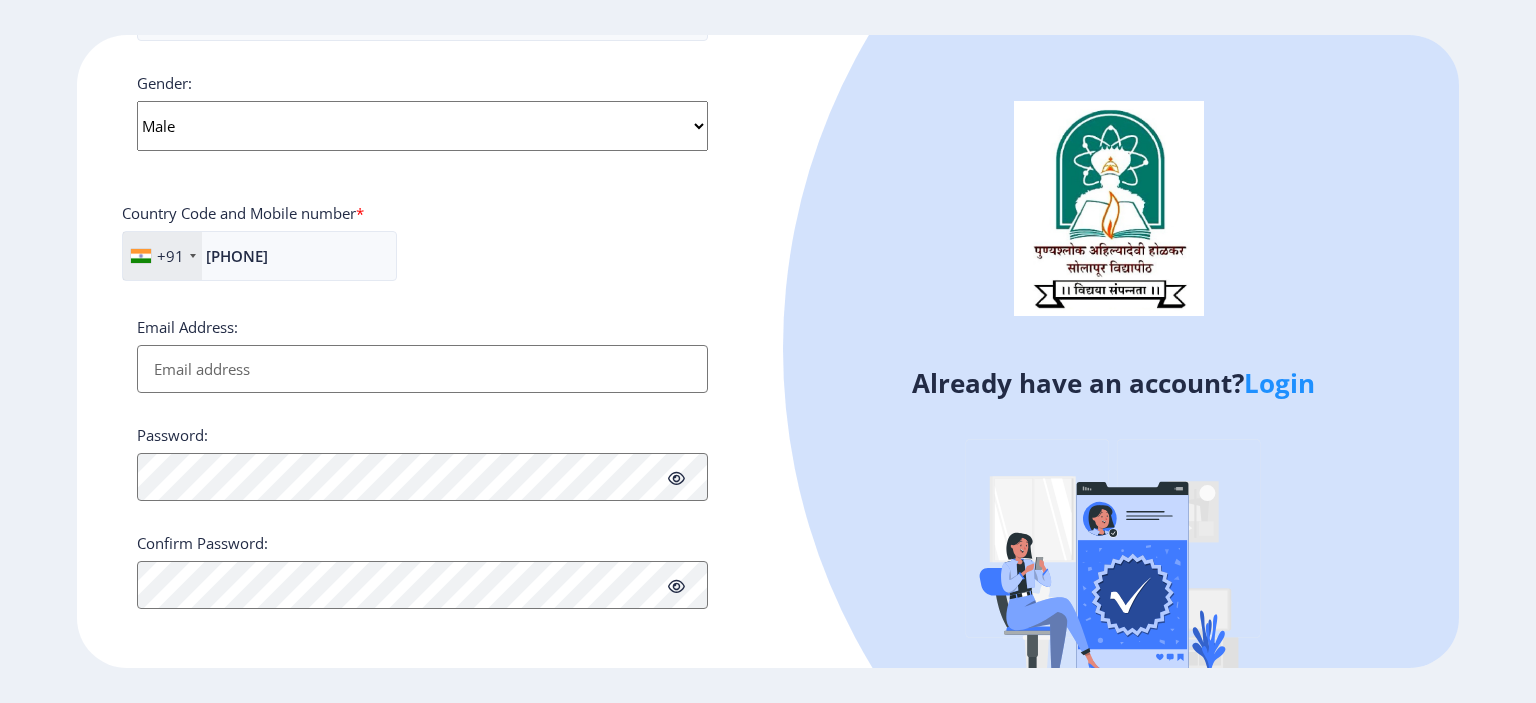 click on "Email Address:" at bounding box center [422, 369] 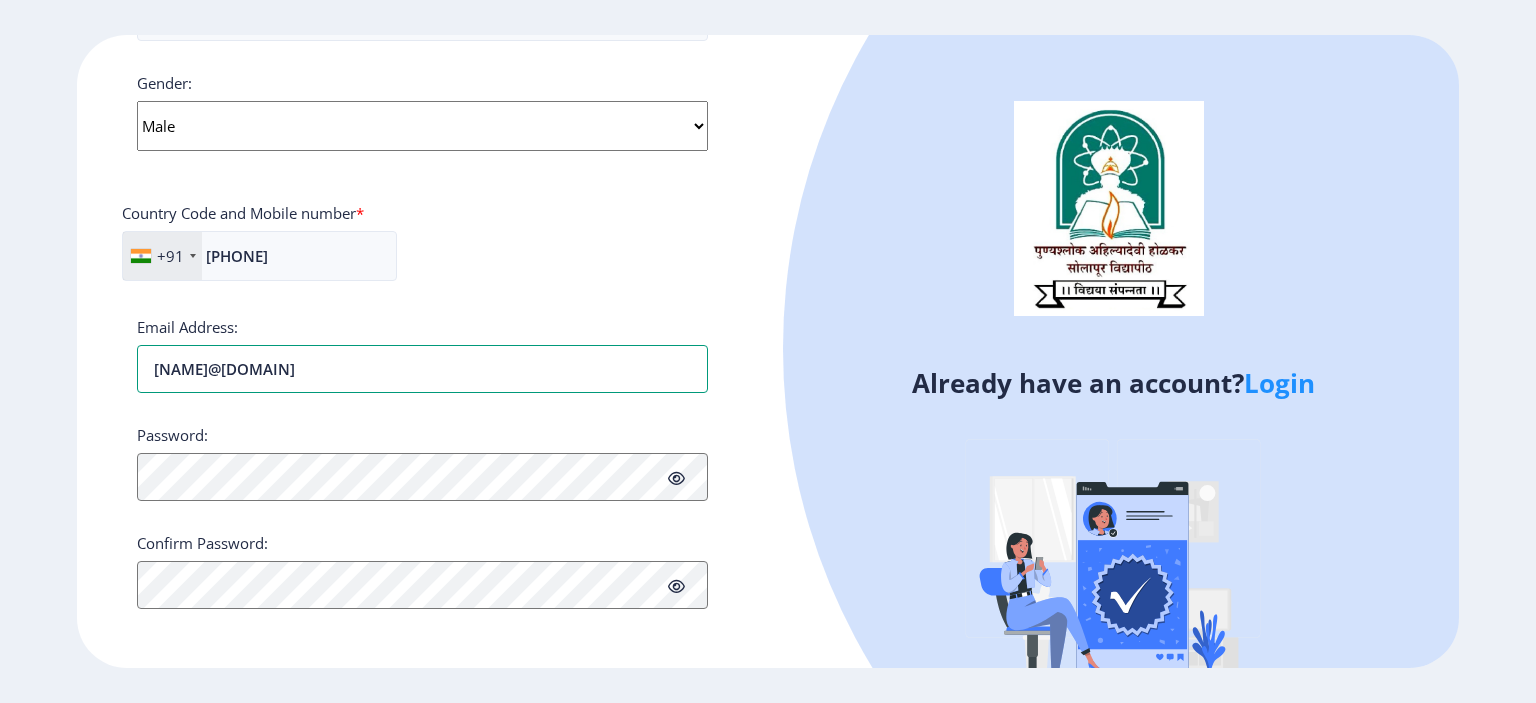 type on "[NAME]@[DOMAIN]" 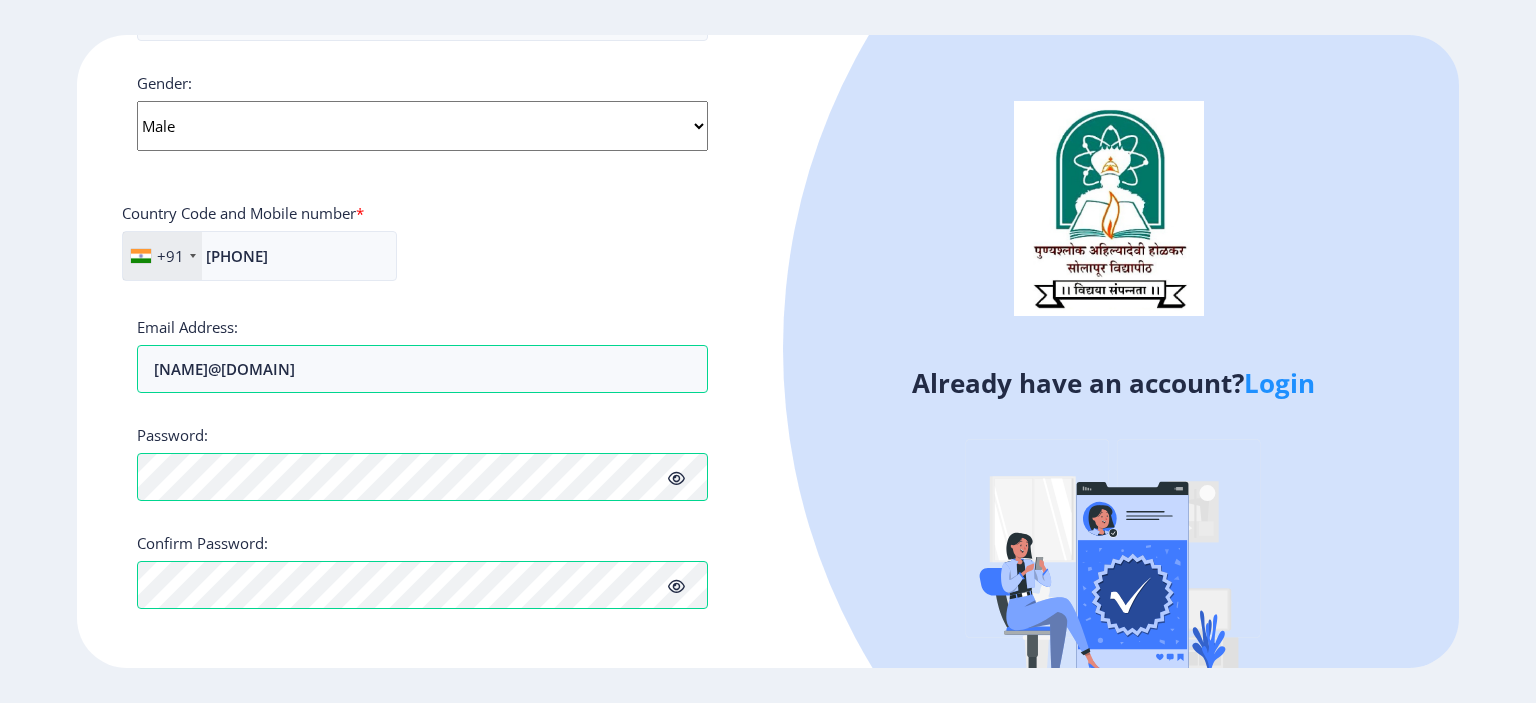 click on "Register Applicant First Name: Applicant Middle Name: Applicant Last Name: Mothers First Name: Applicant Full Name : (As on marksheet) Aadhar Number : Gender: Select Gender Male Female Other Country Code and Mobile number * +91 [COUNTRY] +91 [COUNTRY] +93 [COUNTRY] +355 [COUNTRY] +213 [COUNTRY] +1 [COUNTRY] +376 [COUNTRY] +244 [COUNTRY] +1 [COUNTRY] +1 [COUNTRY] +54 [COUNTRY] +374 [COUNTRY] +297 [COUNTRY] +61 [COUNTRY] +43 [COUNTRY] +994 [COUNTRY] +375 [COUNTRY] +32 [COUNTRY] +501 [COUNTRY] +229 [COUNTRY] +1 [COUNTRY] +1 [COUNTRY] +975 [COUNTRY] +591 [COUNTRY] +387 [COUNTRY] +267 [COUNTRY] +55 [COUNTRY] +246 [COUNTRY] +1 [COUNTRY] +673 [COUNTRY] +359 [COUNTRY]" 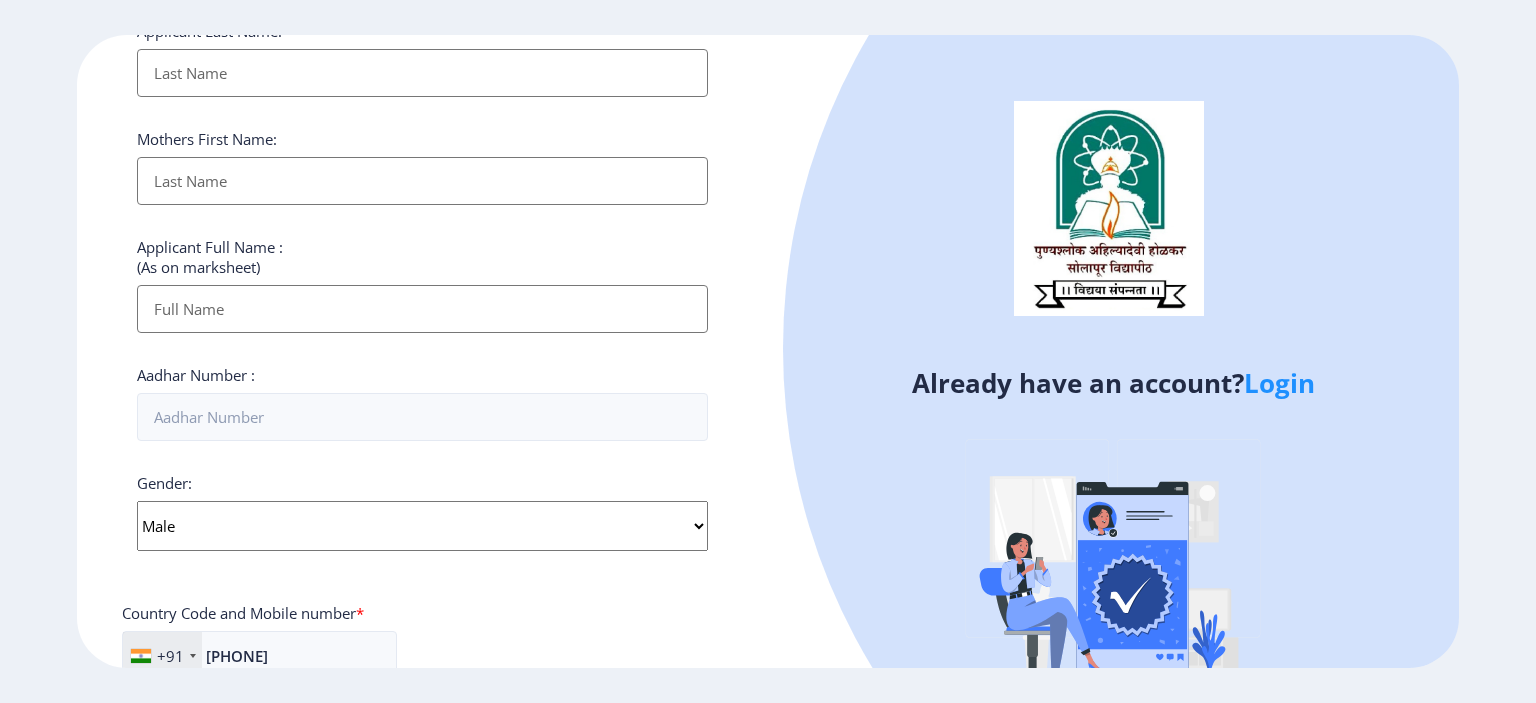 scroll, scrollTop: 56, scrollLeft: 0, axis: vertical 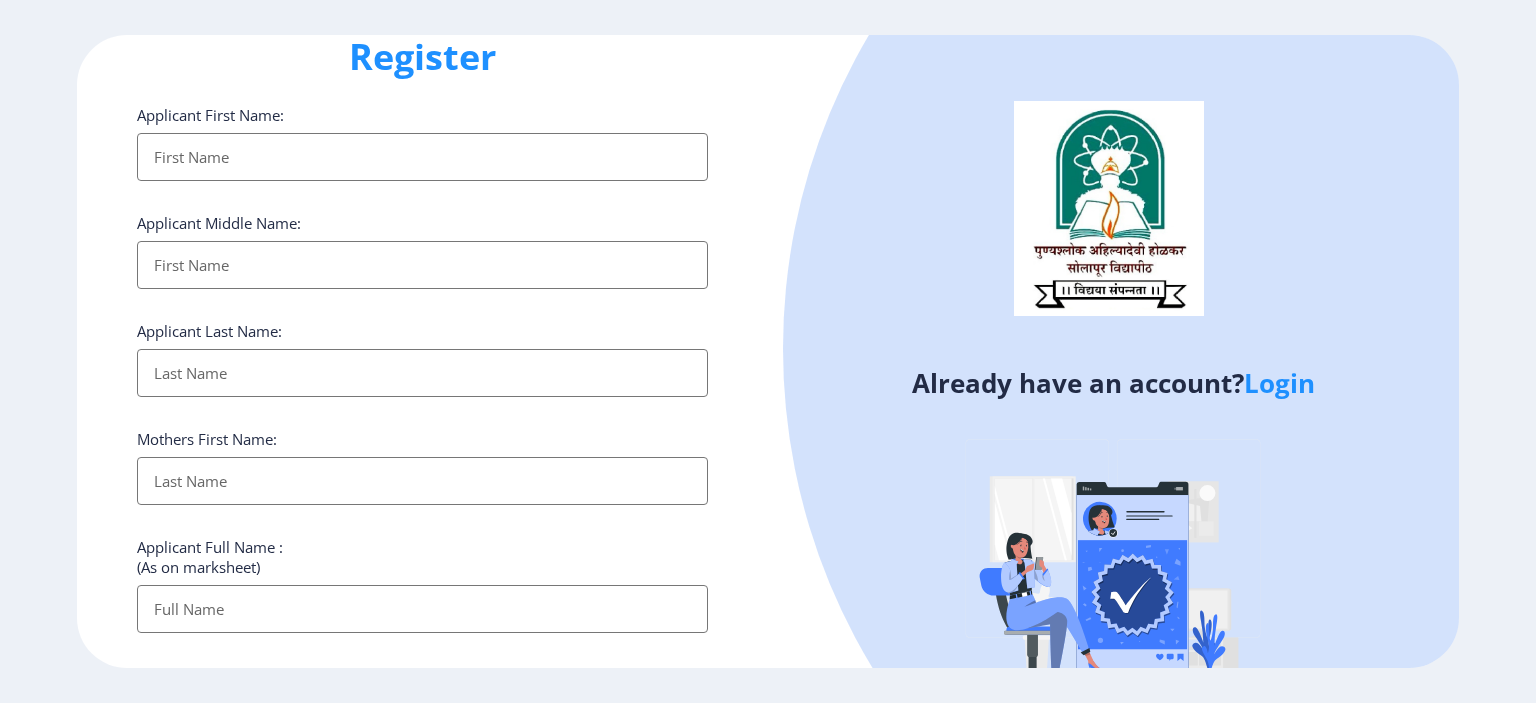 click on "Applicant First Name:" at bounding box center [422, 157] 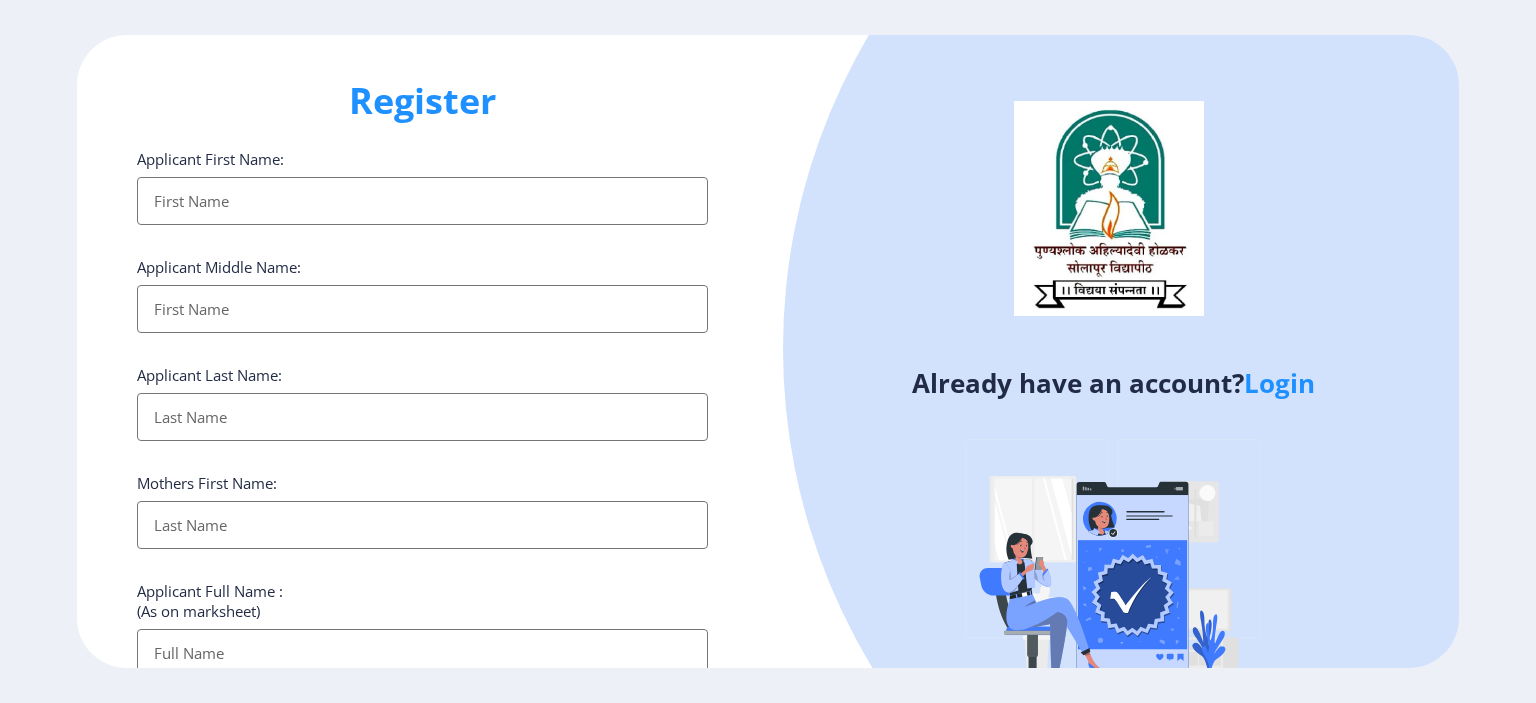 scroll, scrollTop: 0, scrollLeft: 0, axis: both 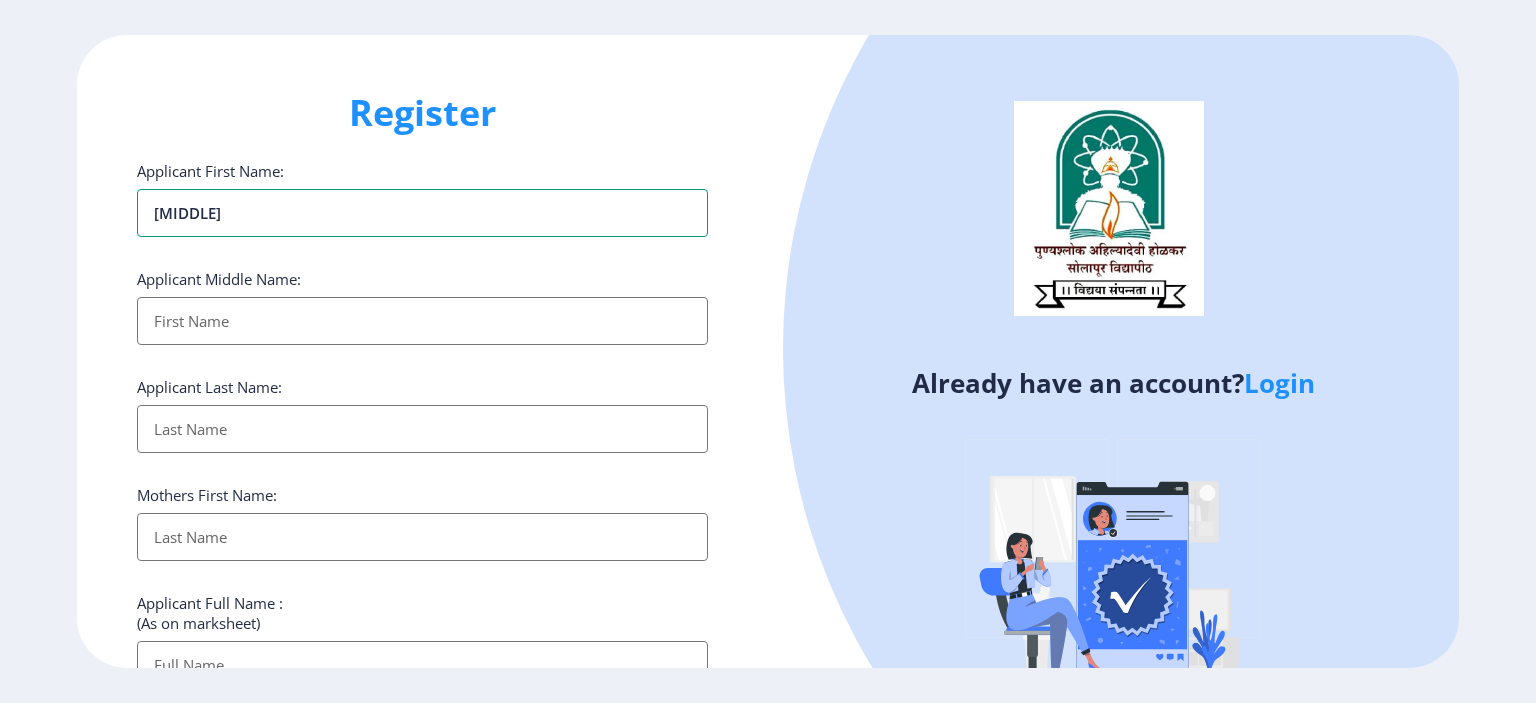 type on "[MIDDLE]" 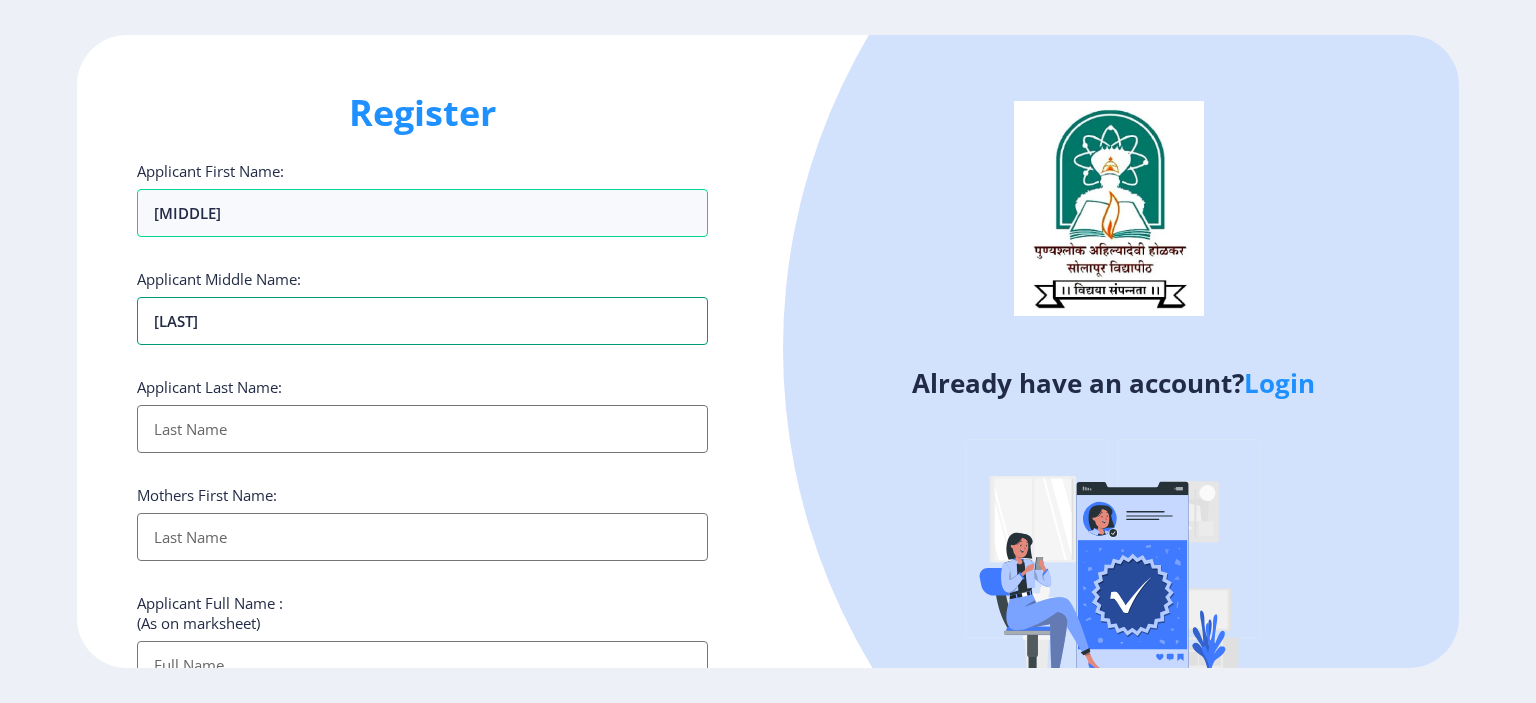 type on "[LAST]" 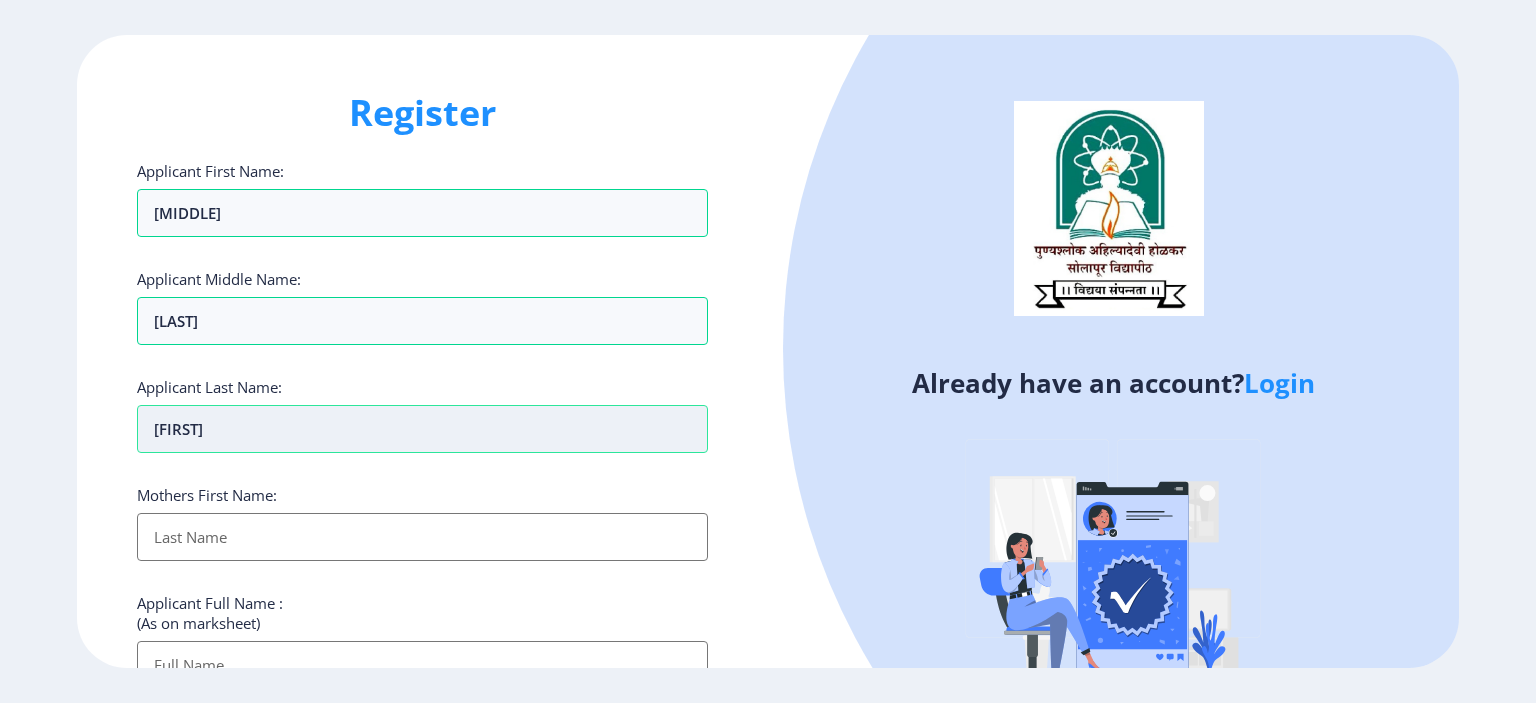 type on "[FIRST]" 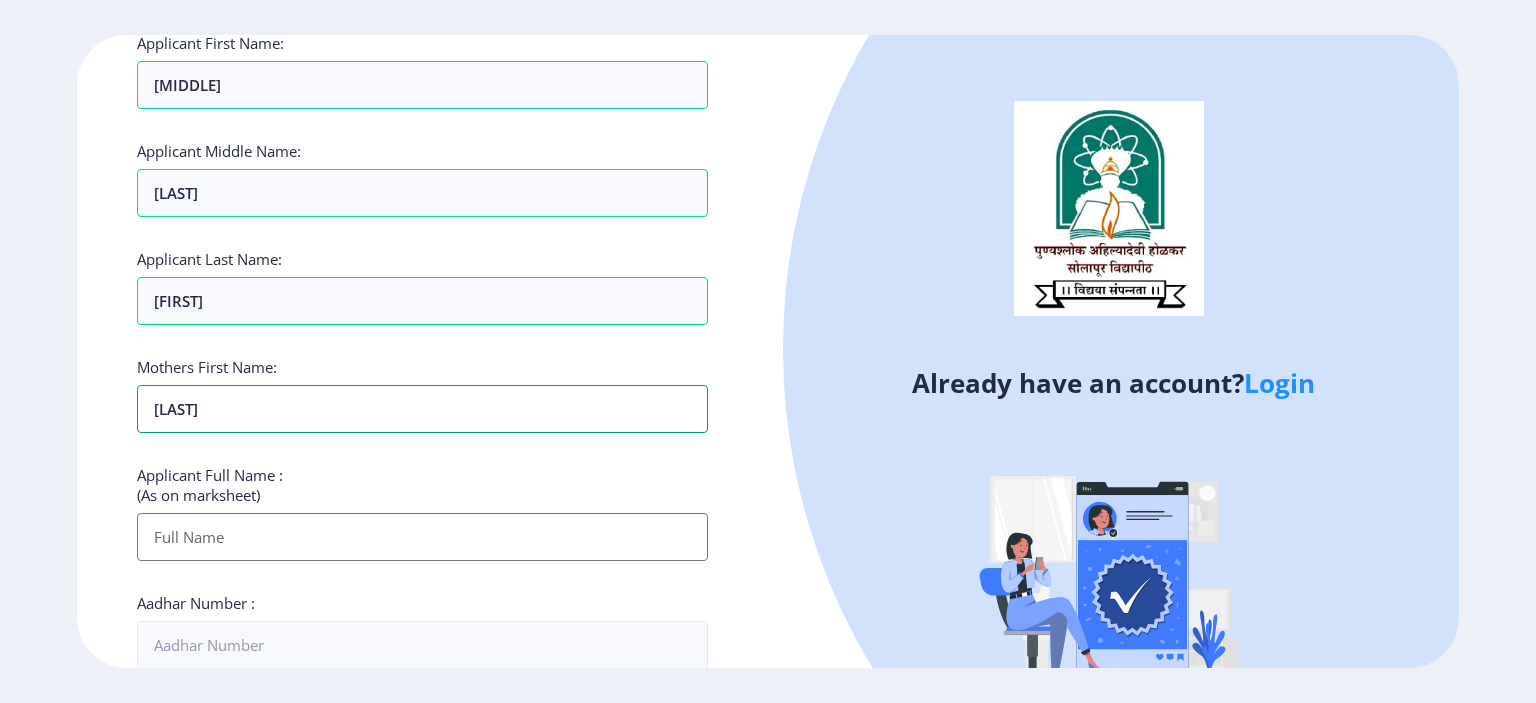 scroll, scrollTop: 200, scrollLeft: 0, axis: vertical 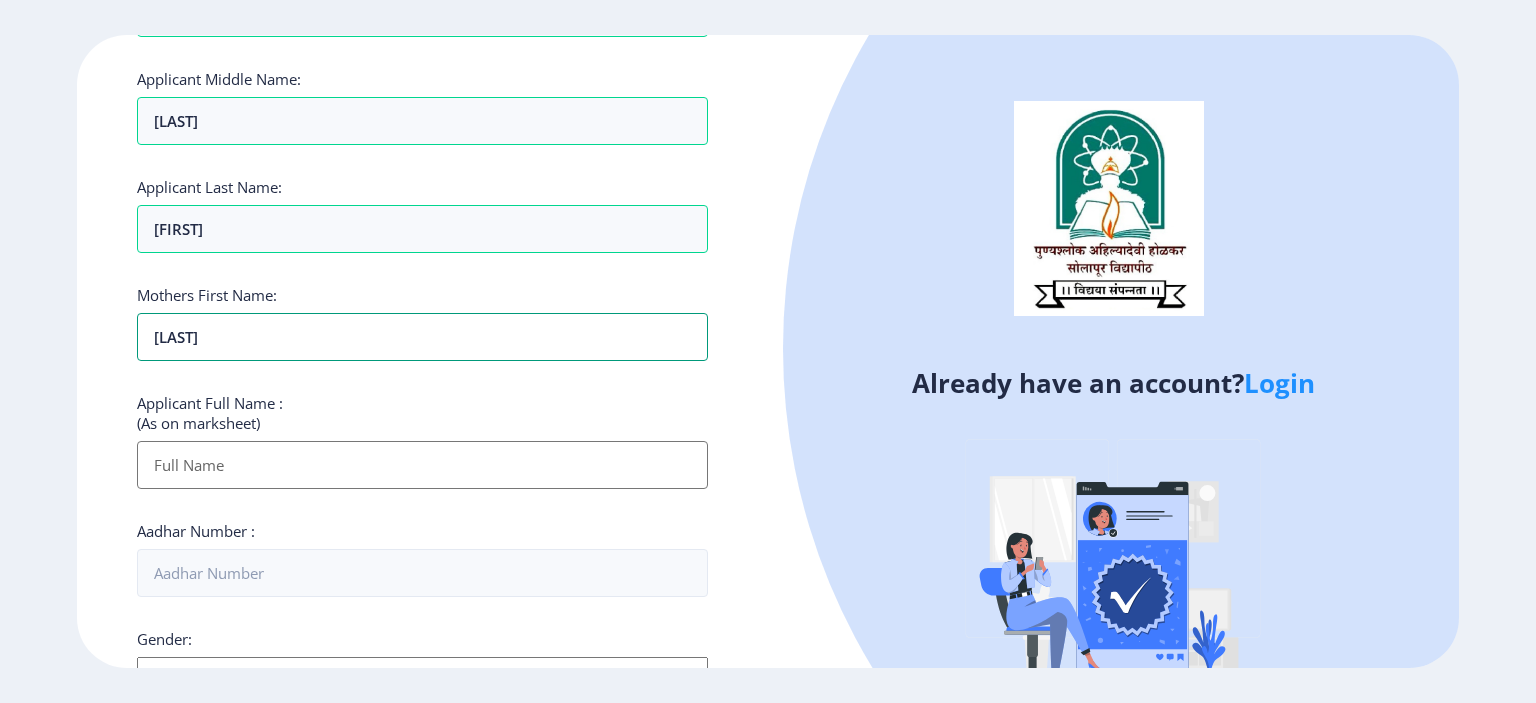 type on "[LAST]" 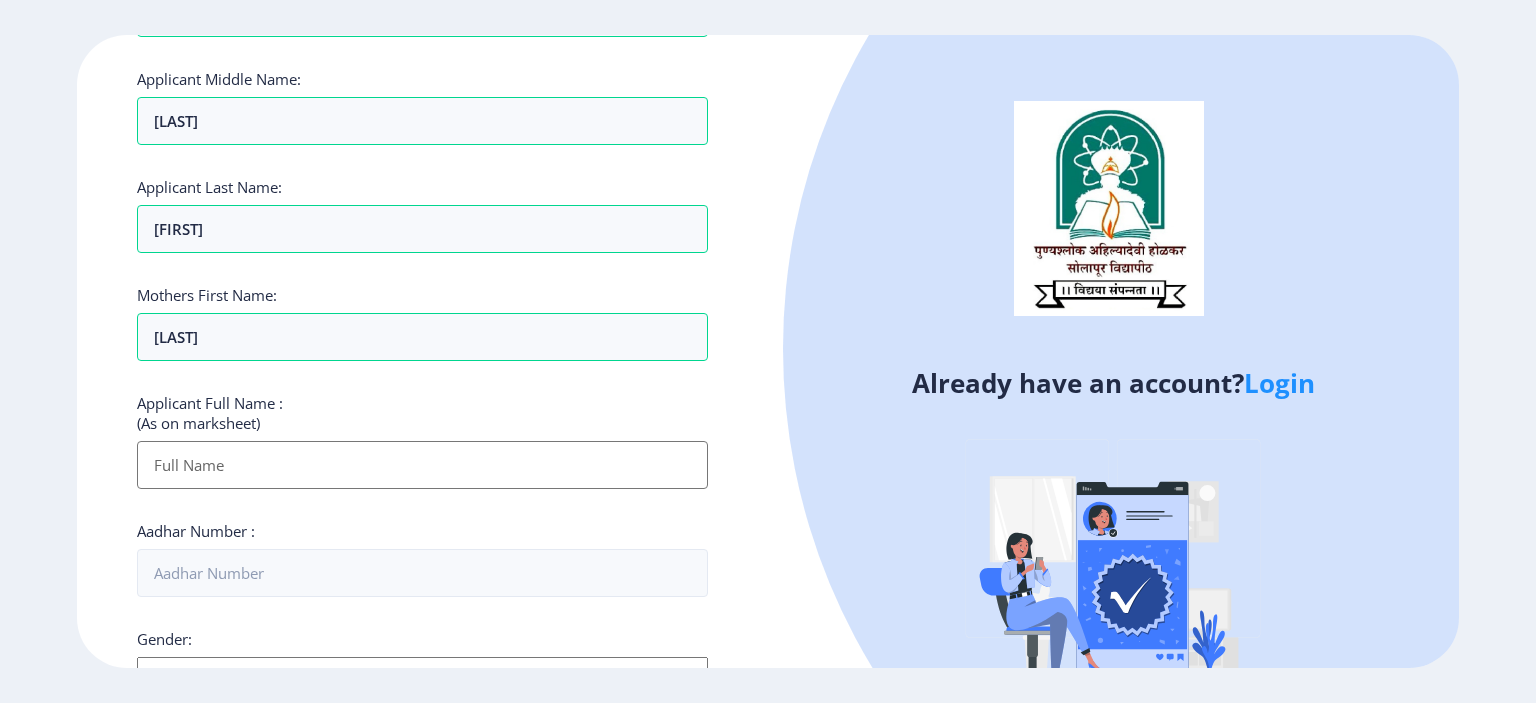 click on "Applicant First Name:" at bounding box center (422, 465) 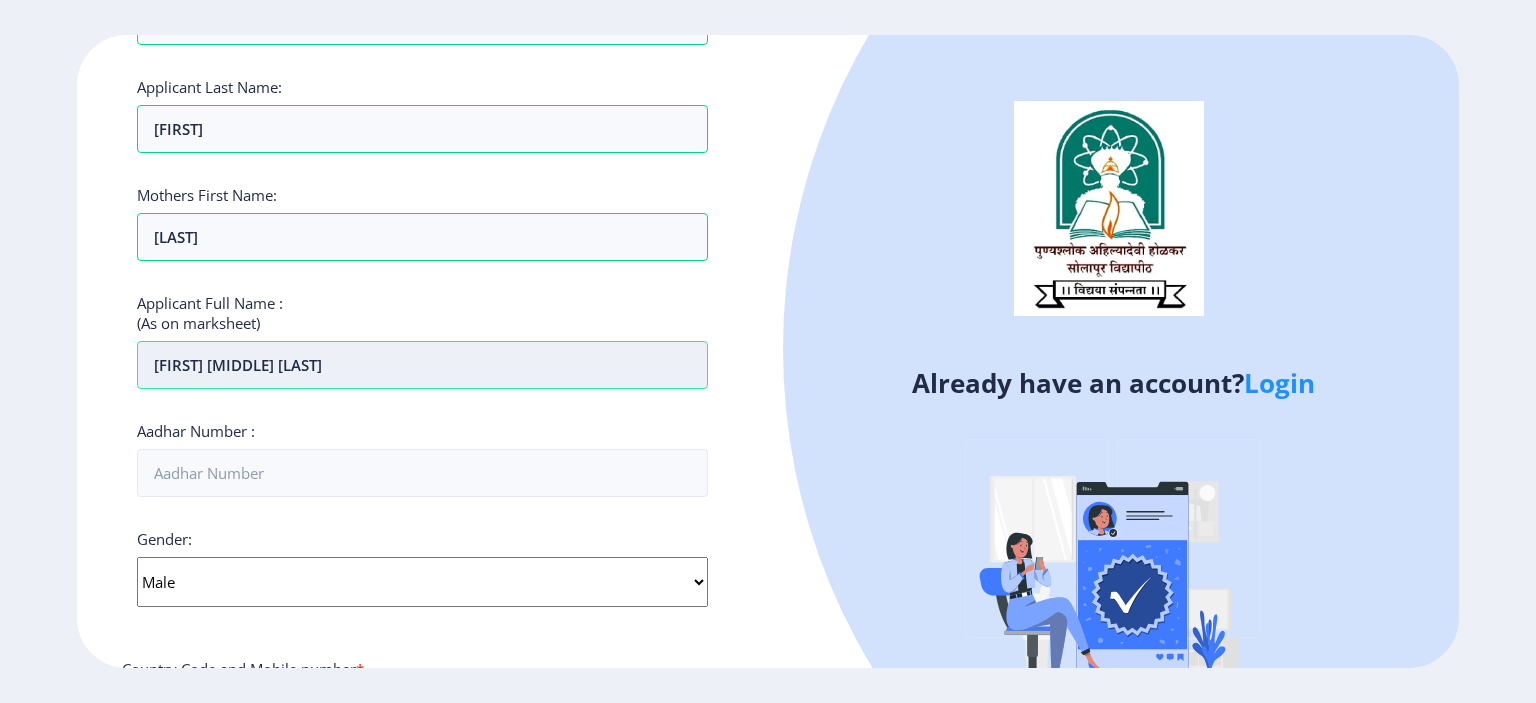 type on "[FIRST] [MIDDLE] [LAST]" 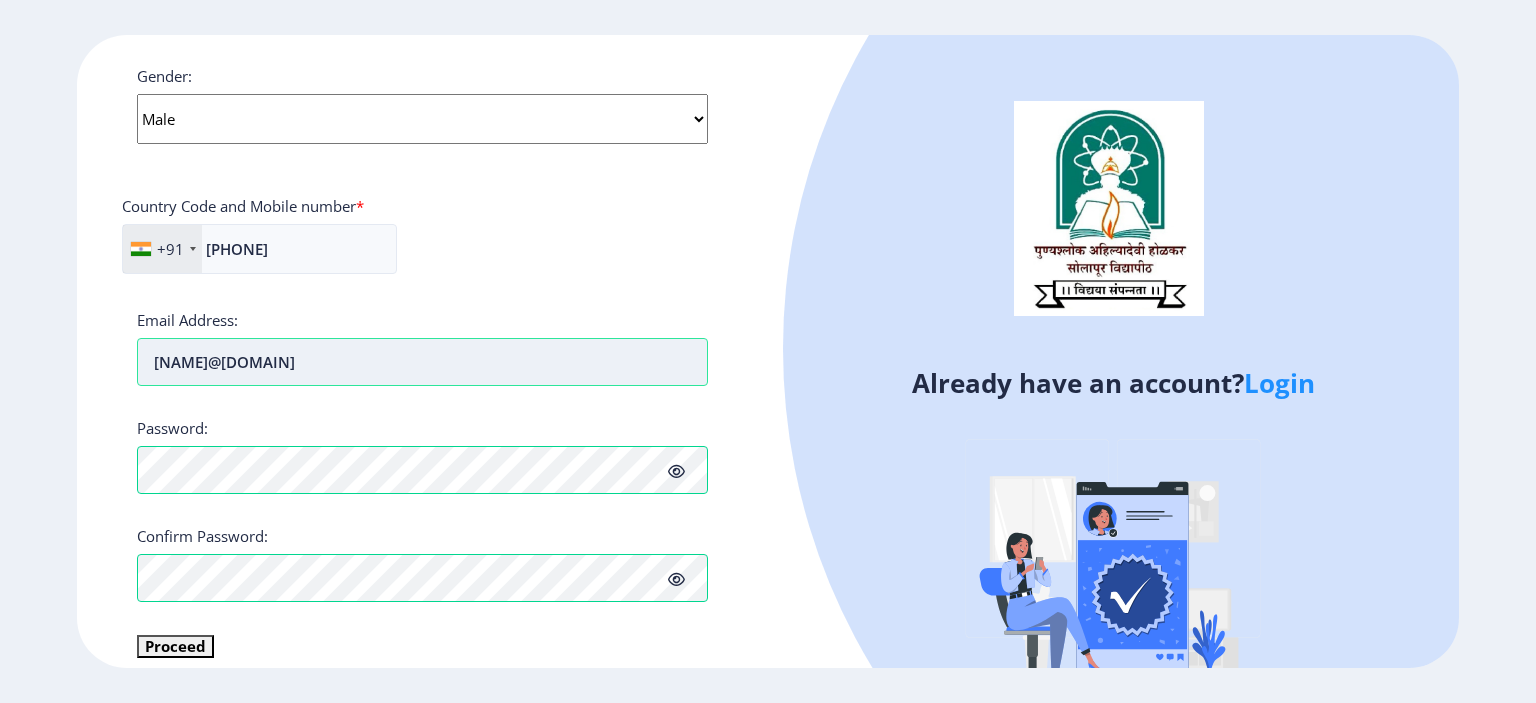 scroll, scrollTop: 780, scrollLeft: 0, axis: vertical 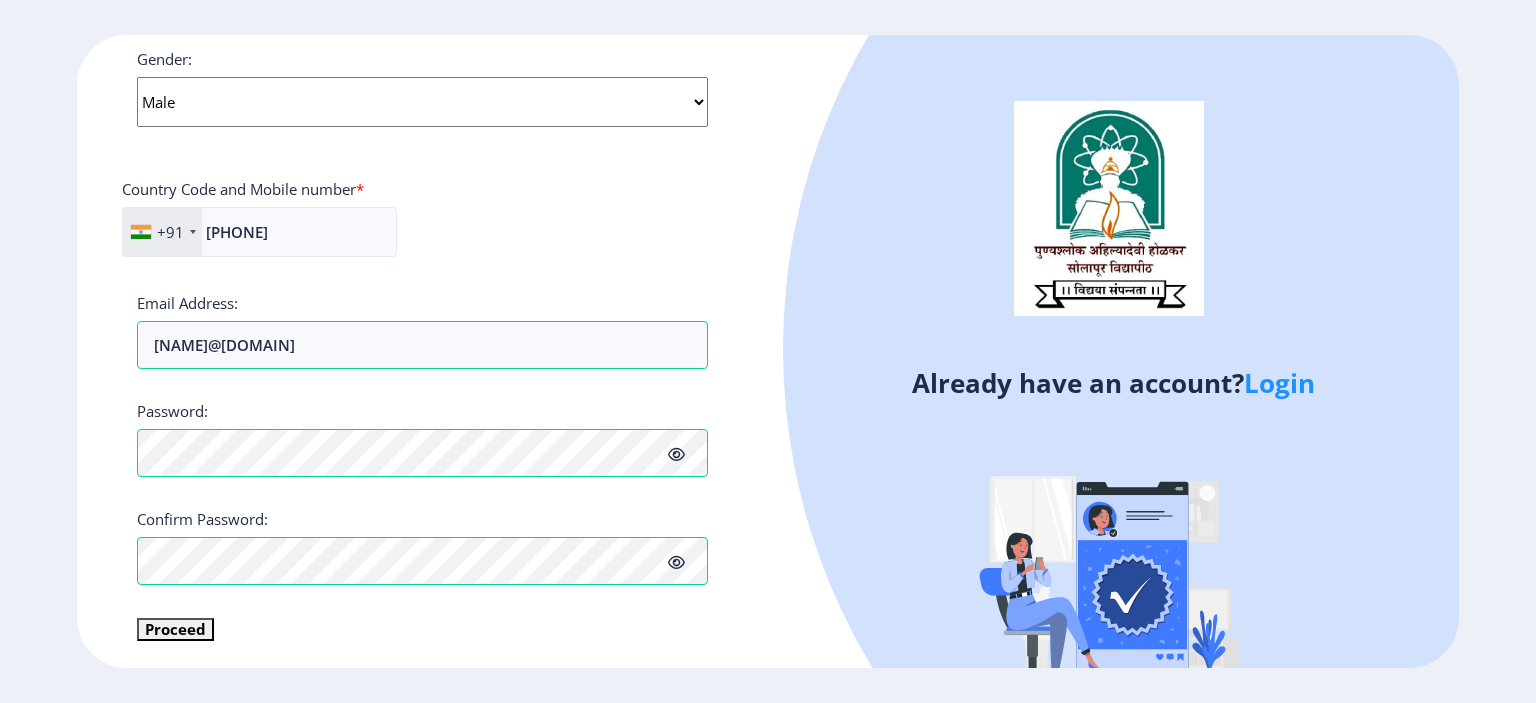 type on "[NUMBER]" 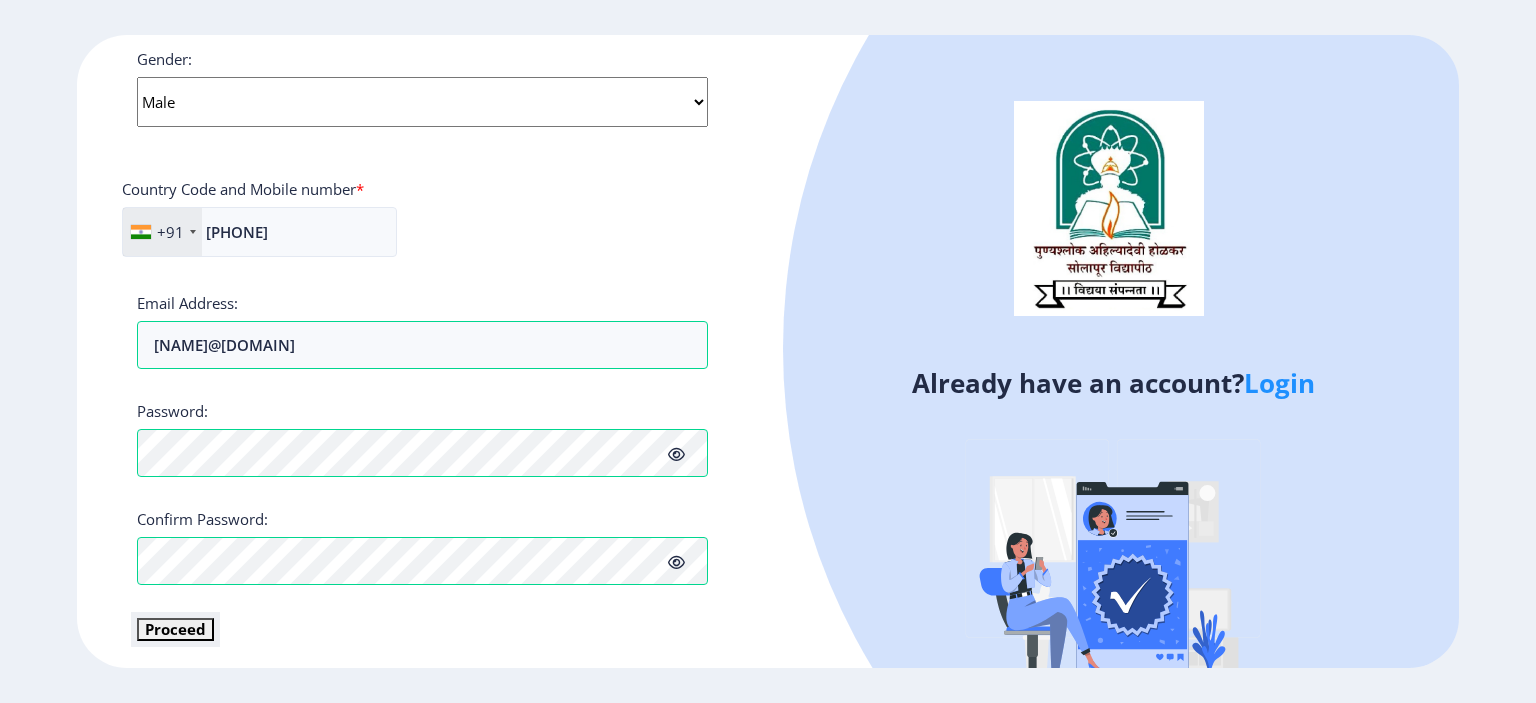 click on "Proceed" 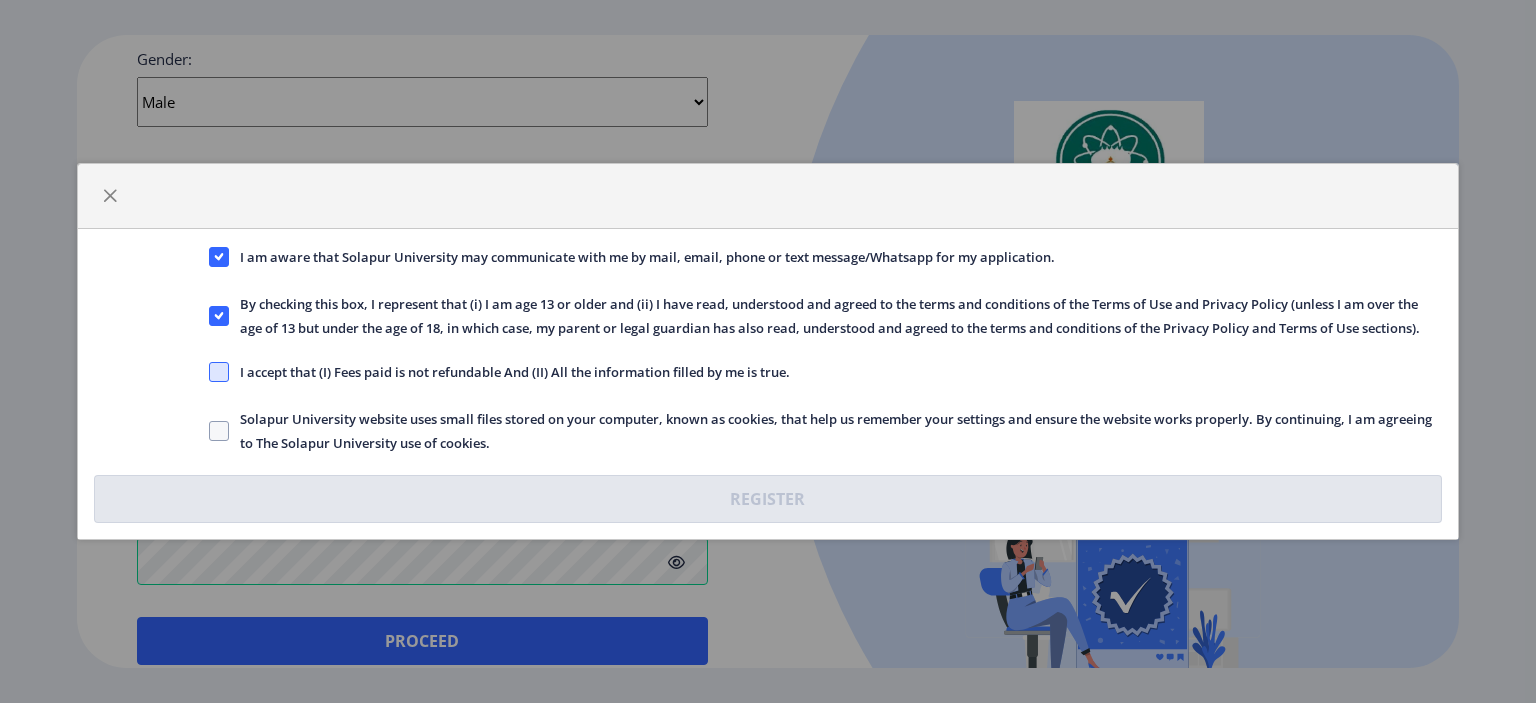 click 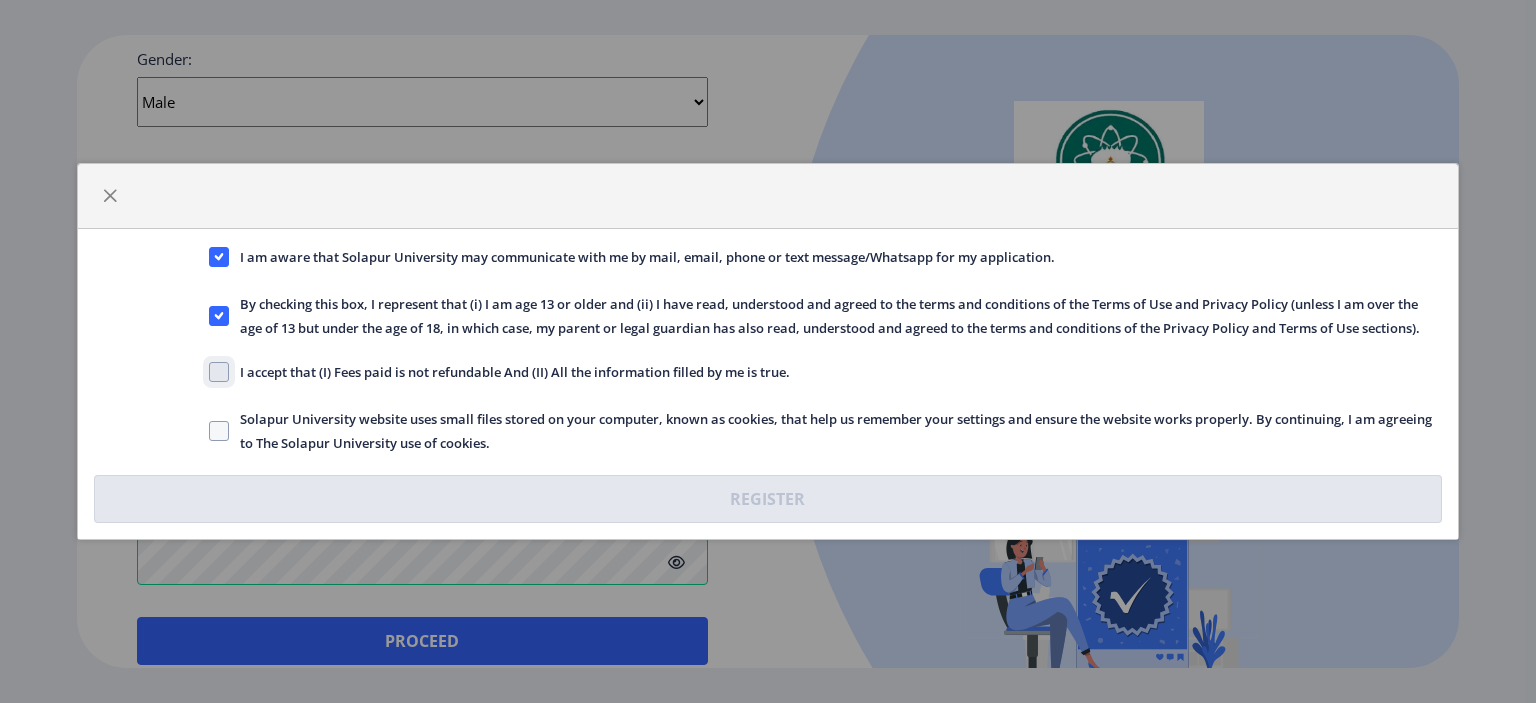 click on "I accept that (I) Fees paid is not refundable And (II) All the information filled by me is true." 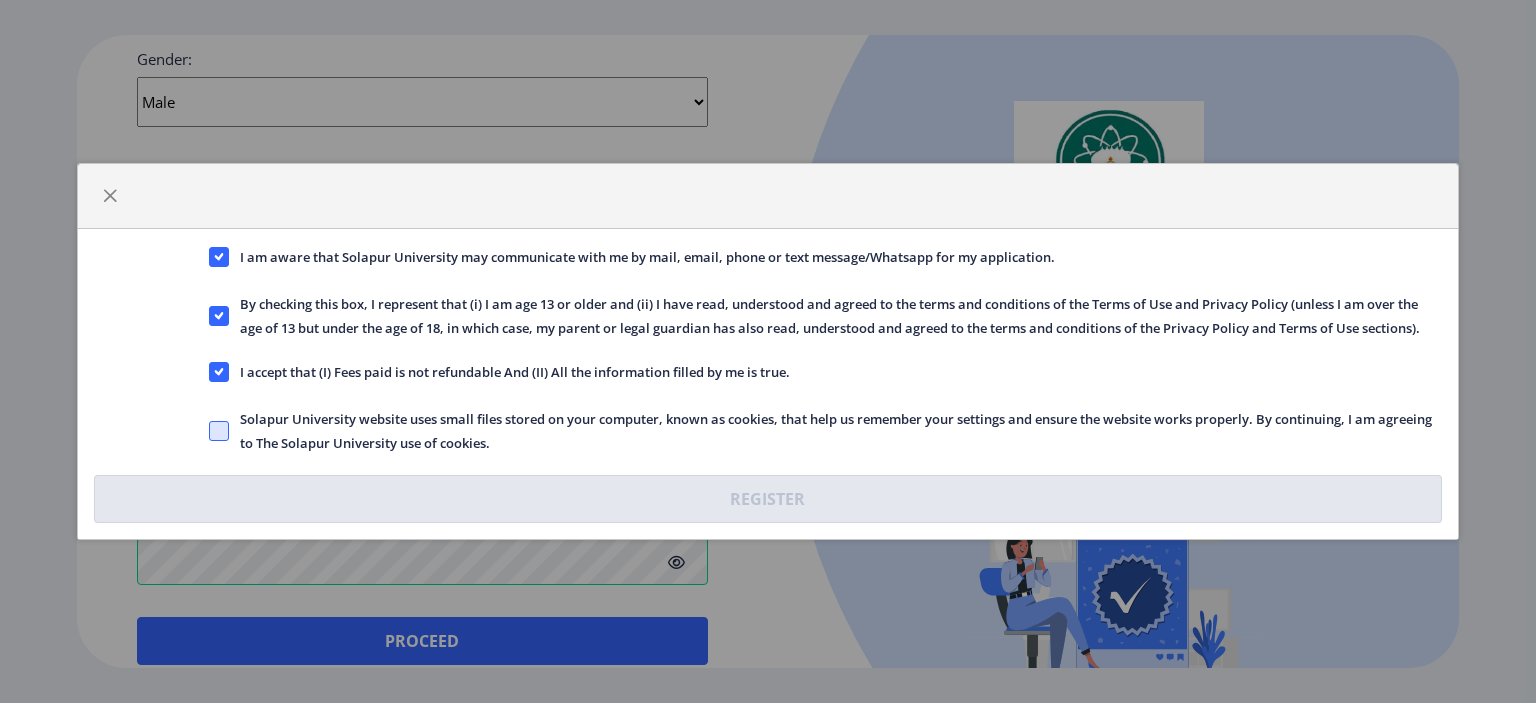click 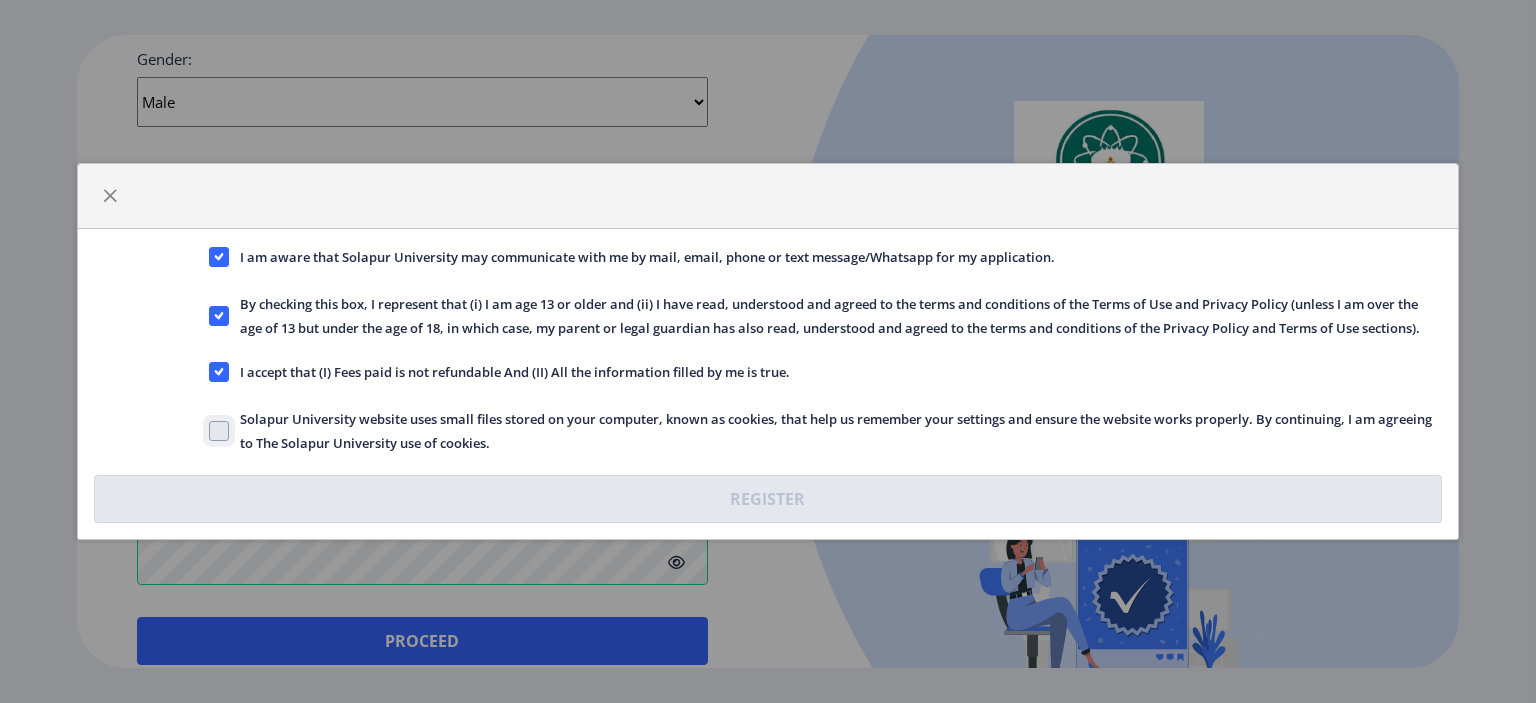 checkbox on "true" 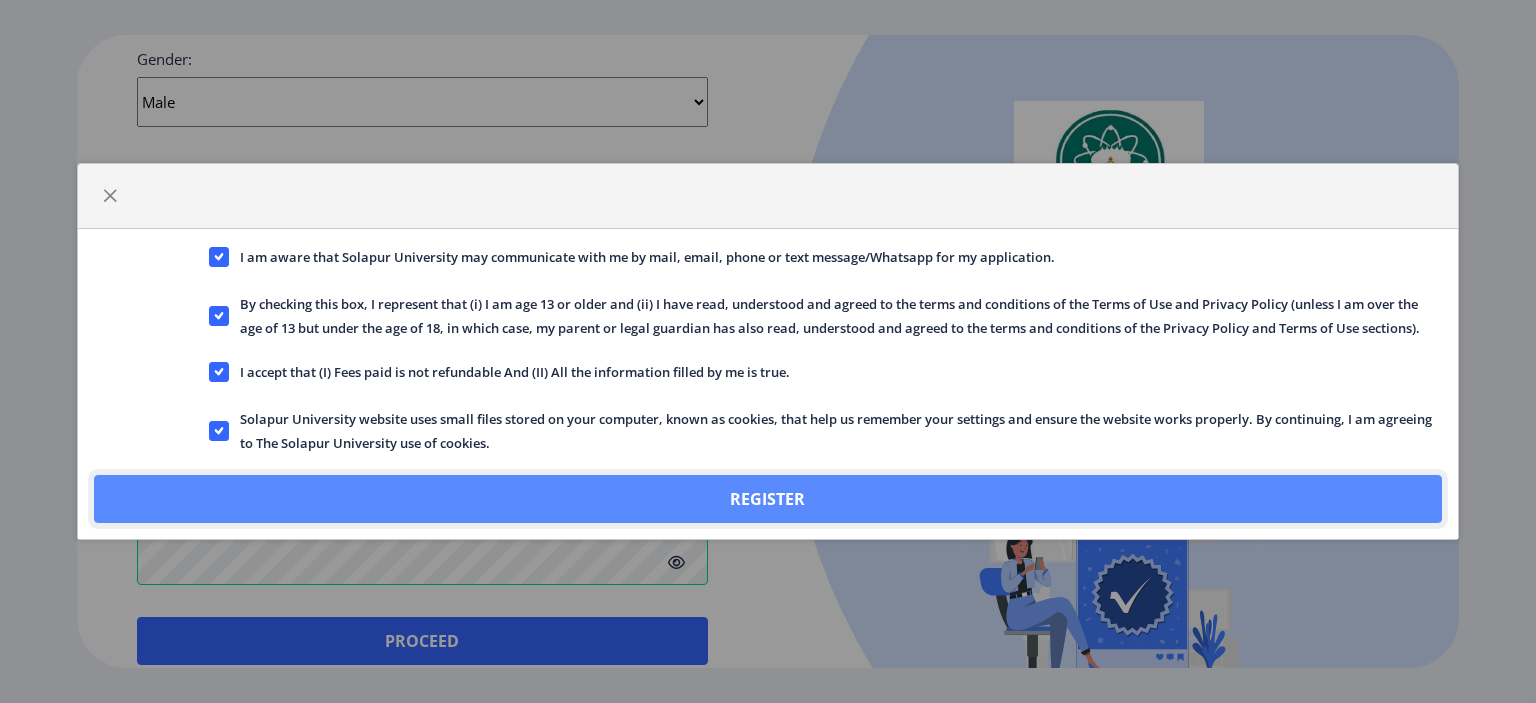 click on "Register" 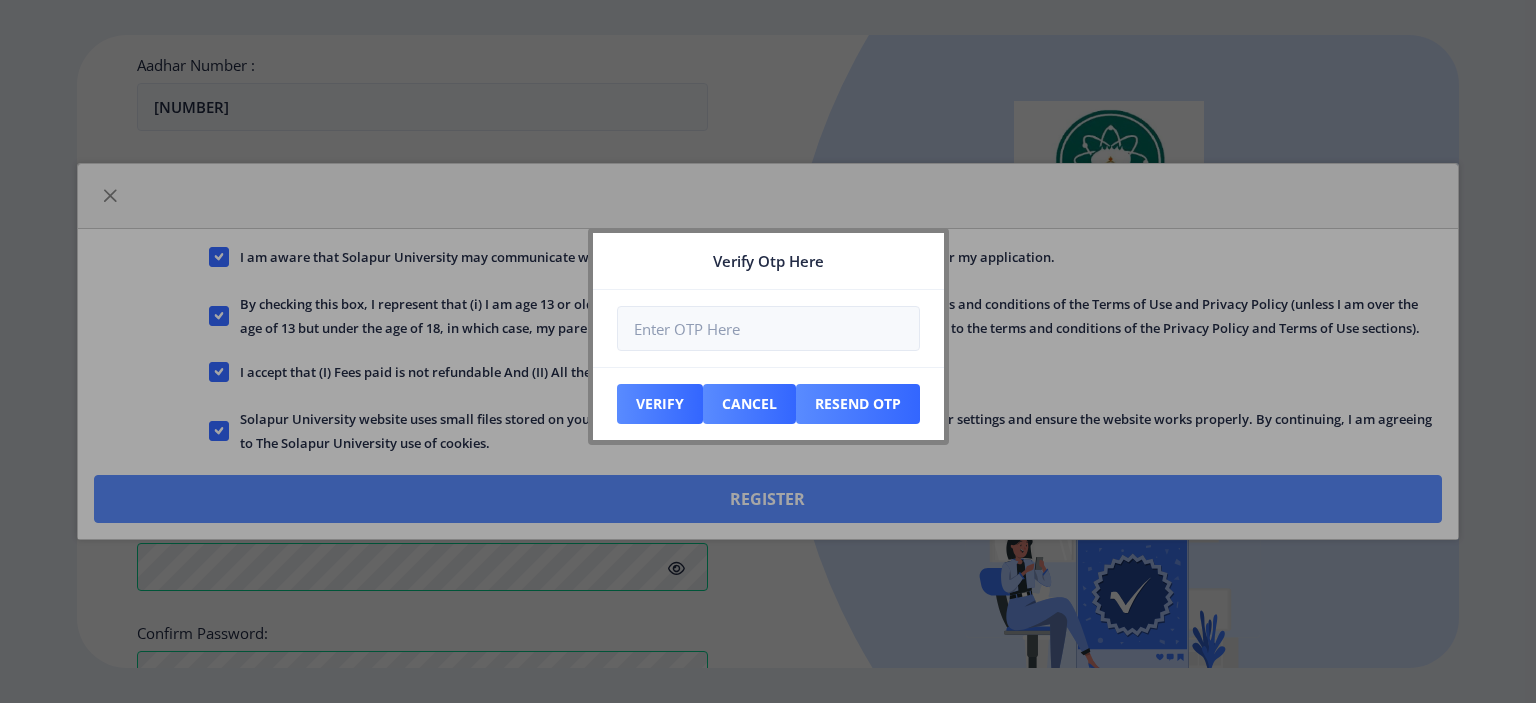 scroll, scrollTop: 893, scrollLeft: 0, axis: vertical 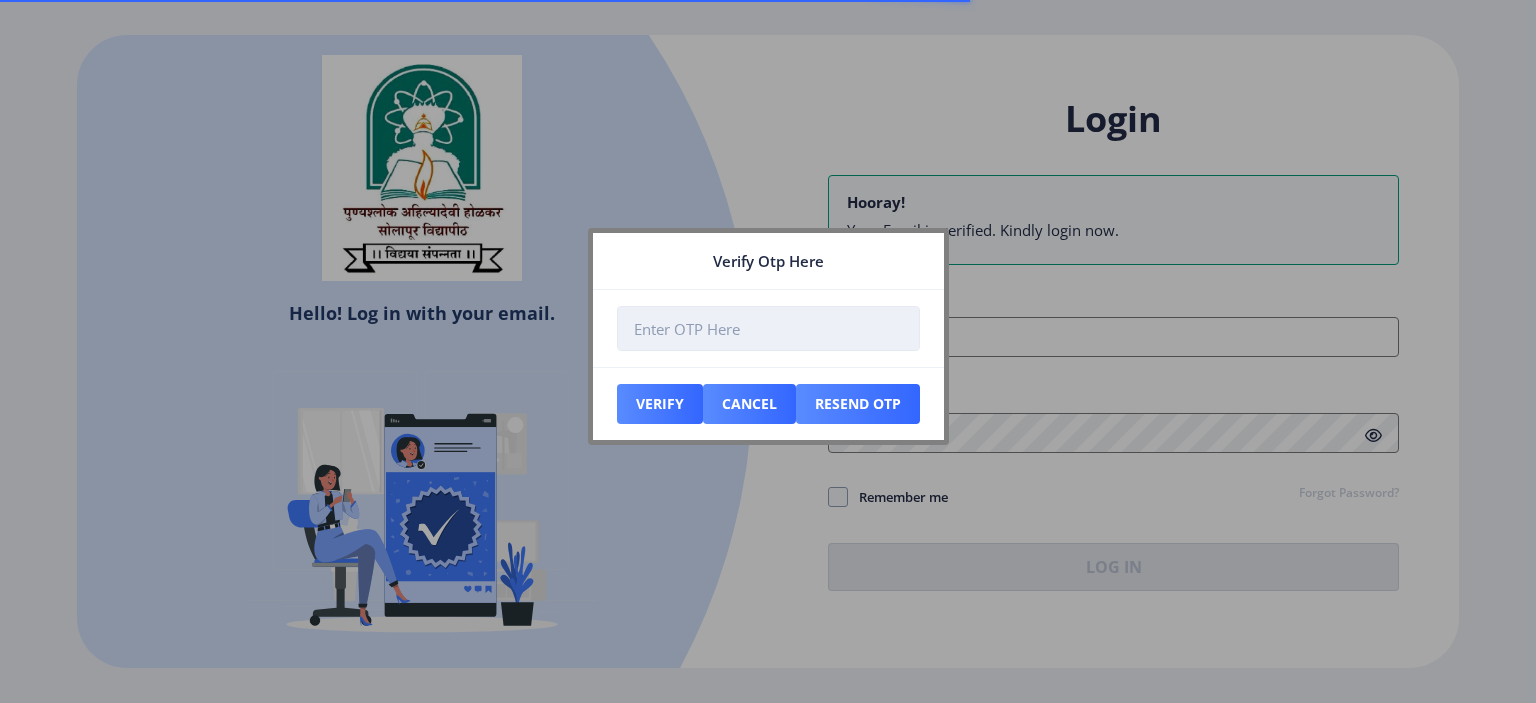 click at bounding box center (768, 328) 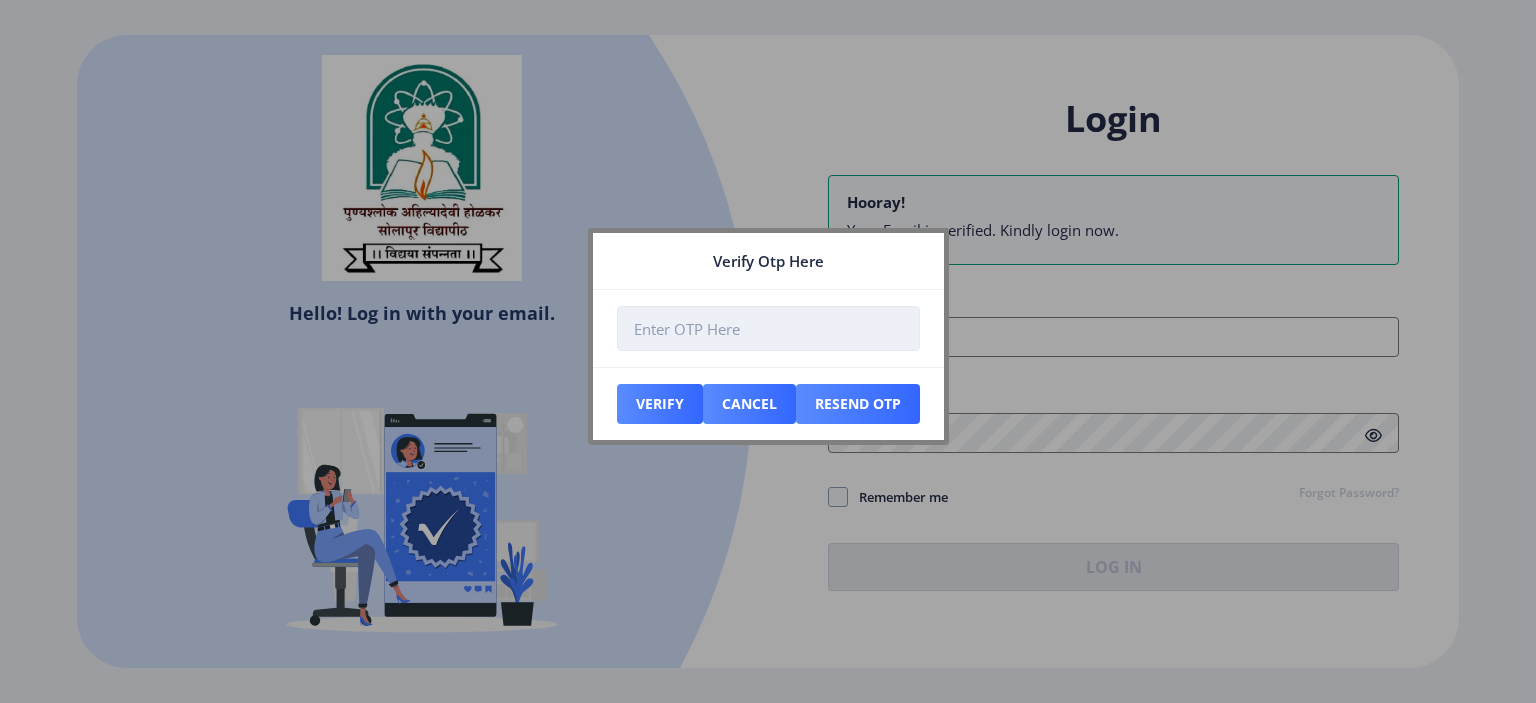 click at bounding box center (768, 328) 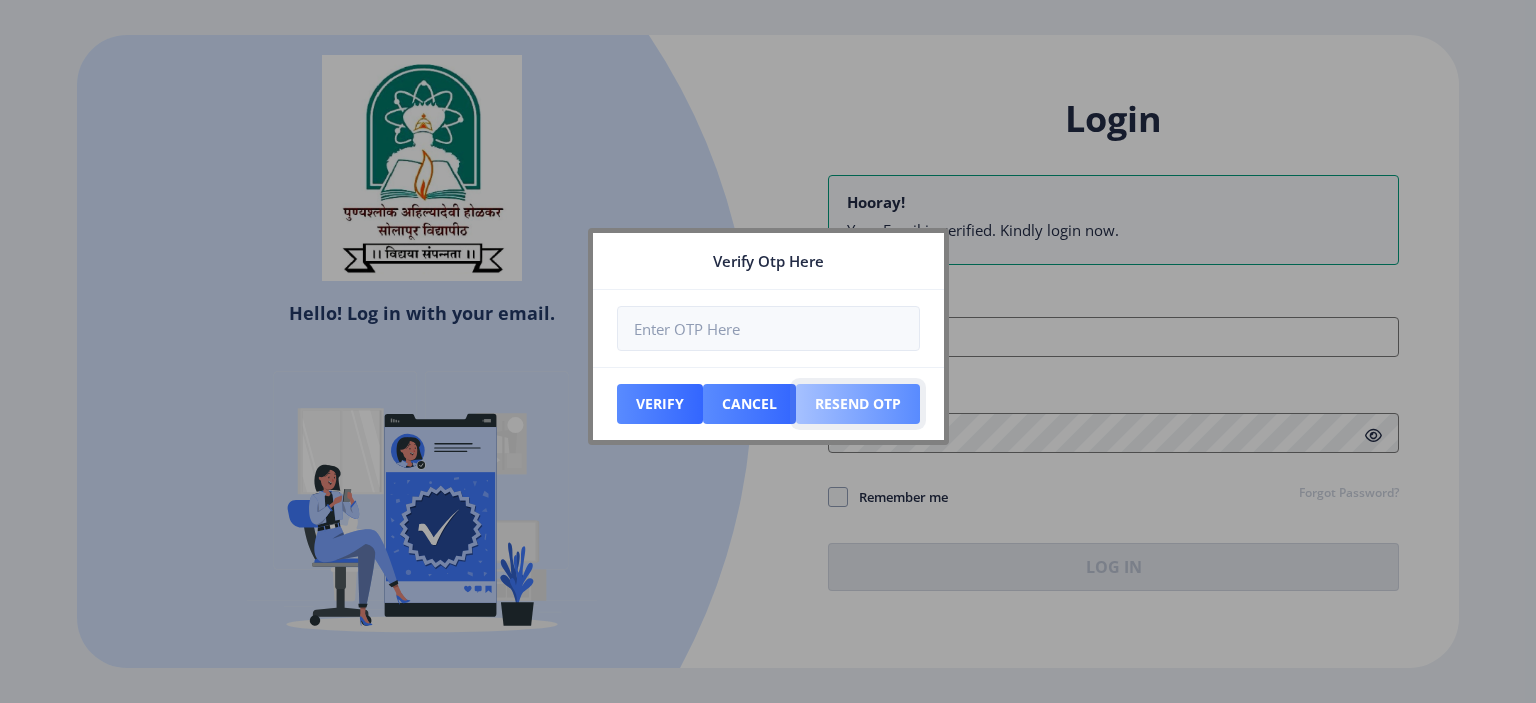 click on "Resend Otp" at bounding box center [660, 404] 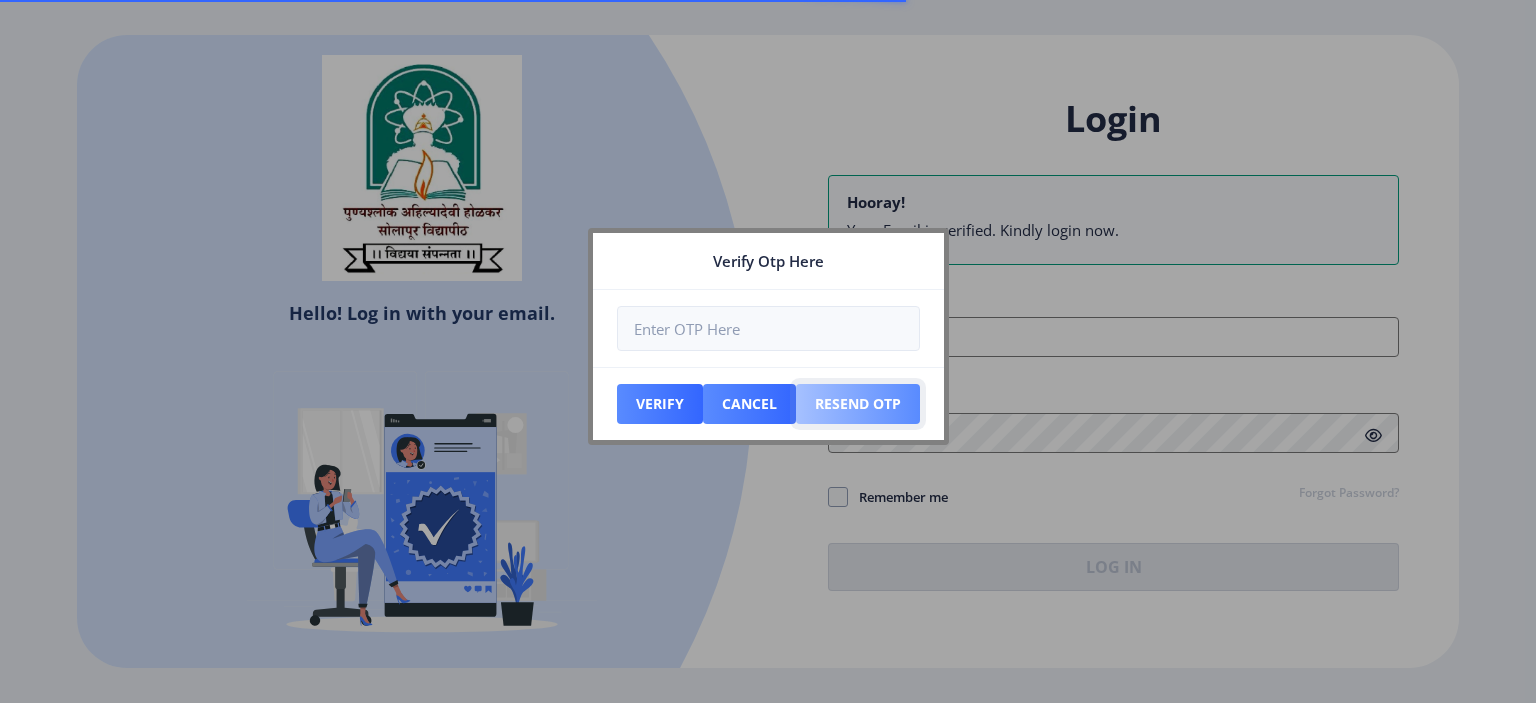 click on "Resend Otp" at bounding box center [660, 404] 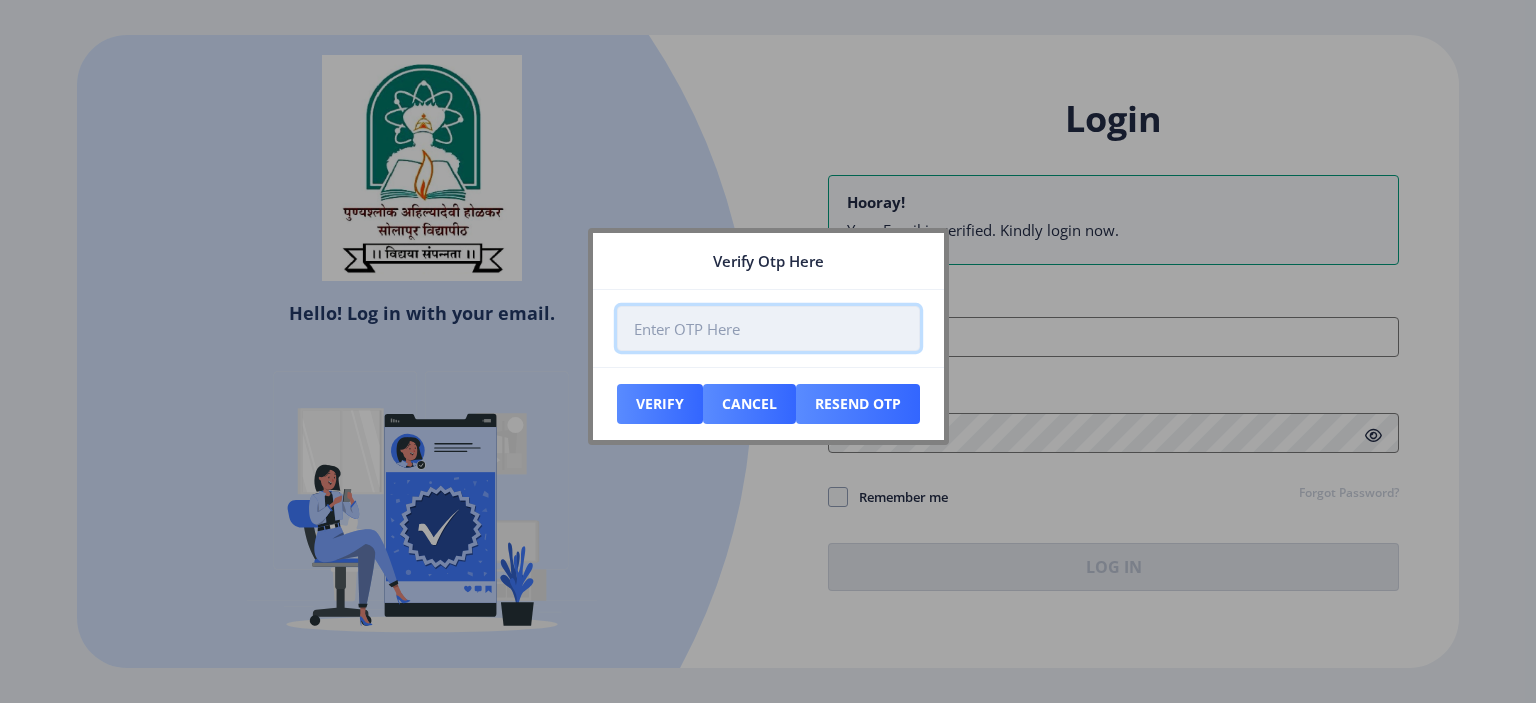 click at bounding box center (768, 328) 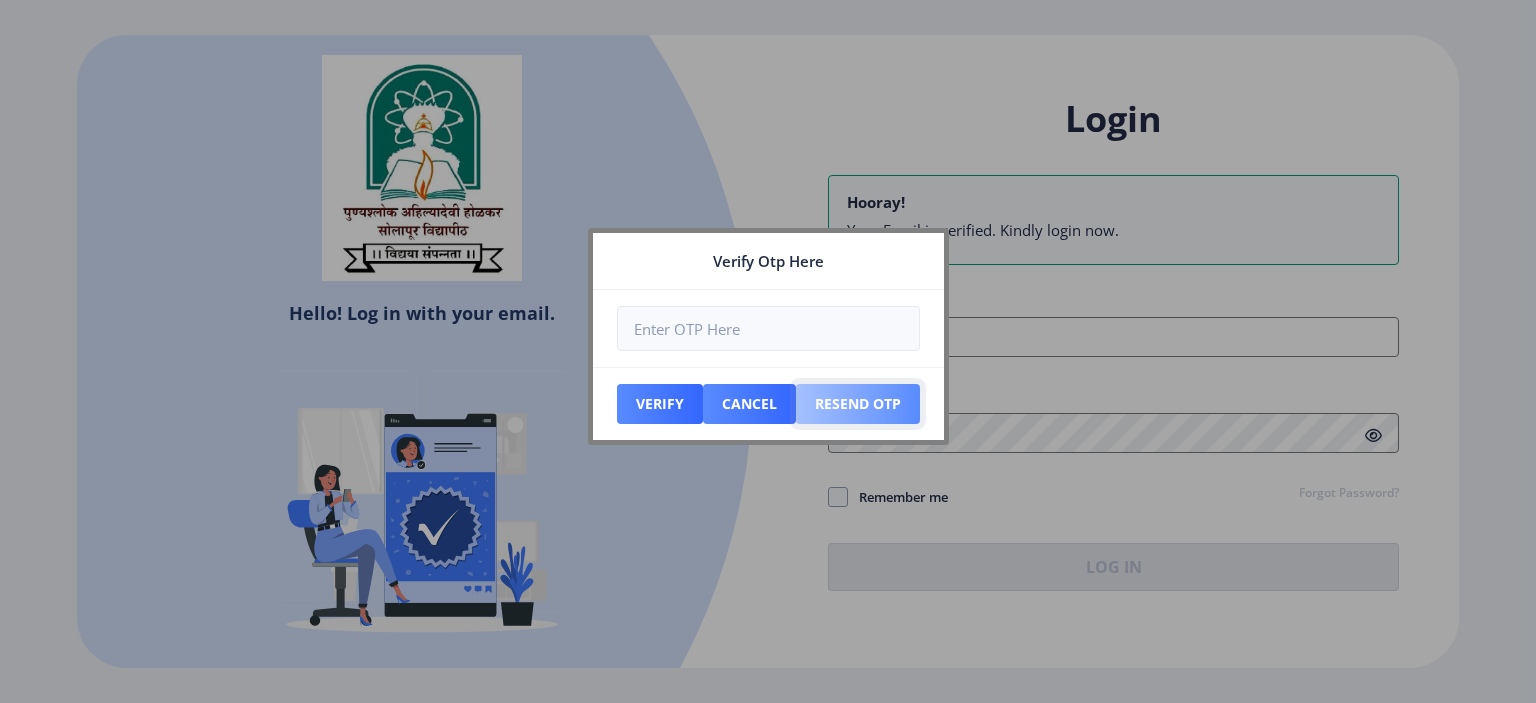 click on "Resend Otp" at bounding box center [660, 404] 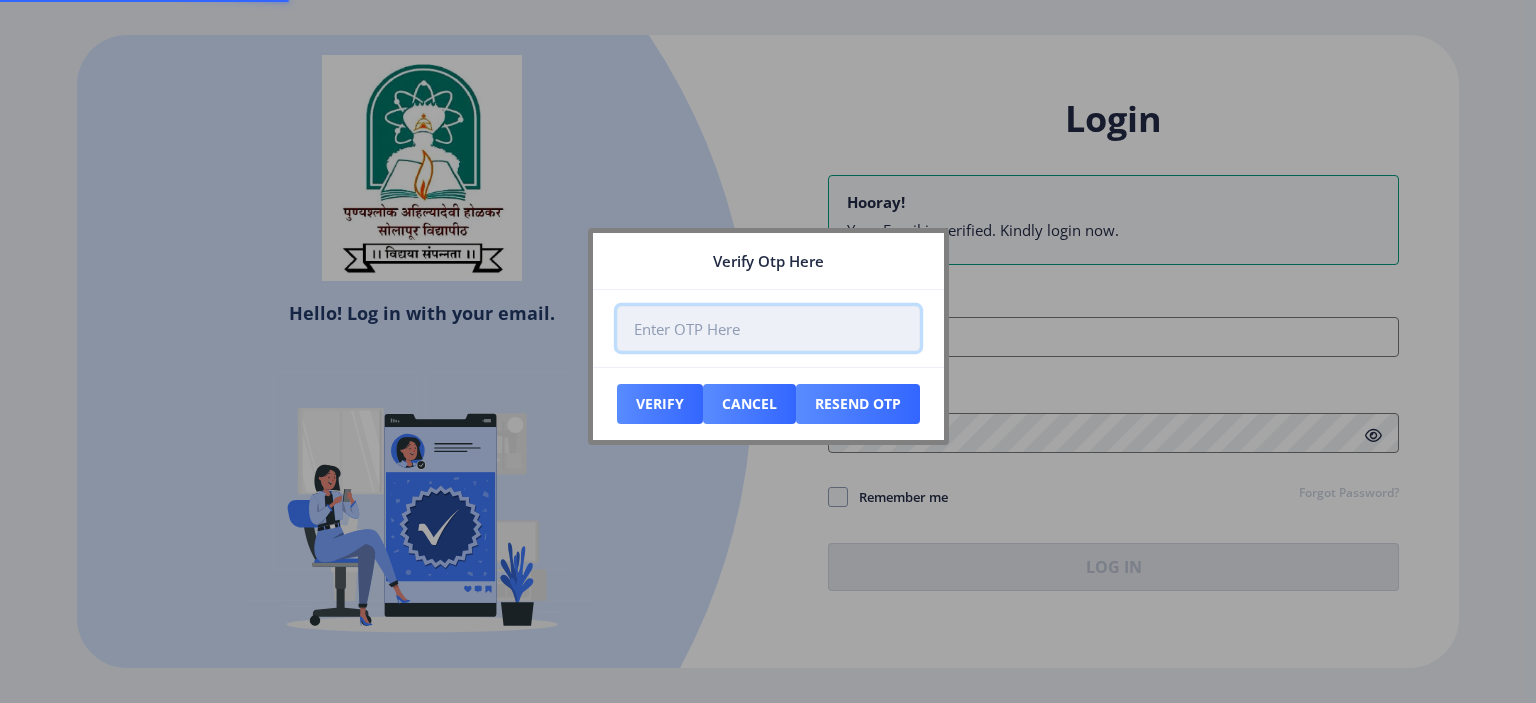 click at bounding box center [768, 328] 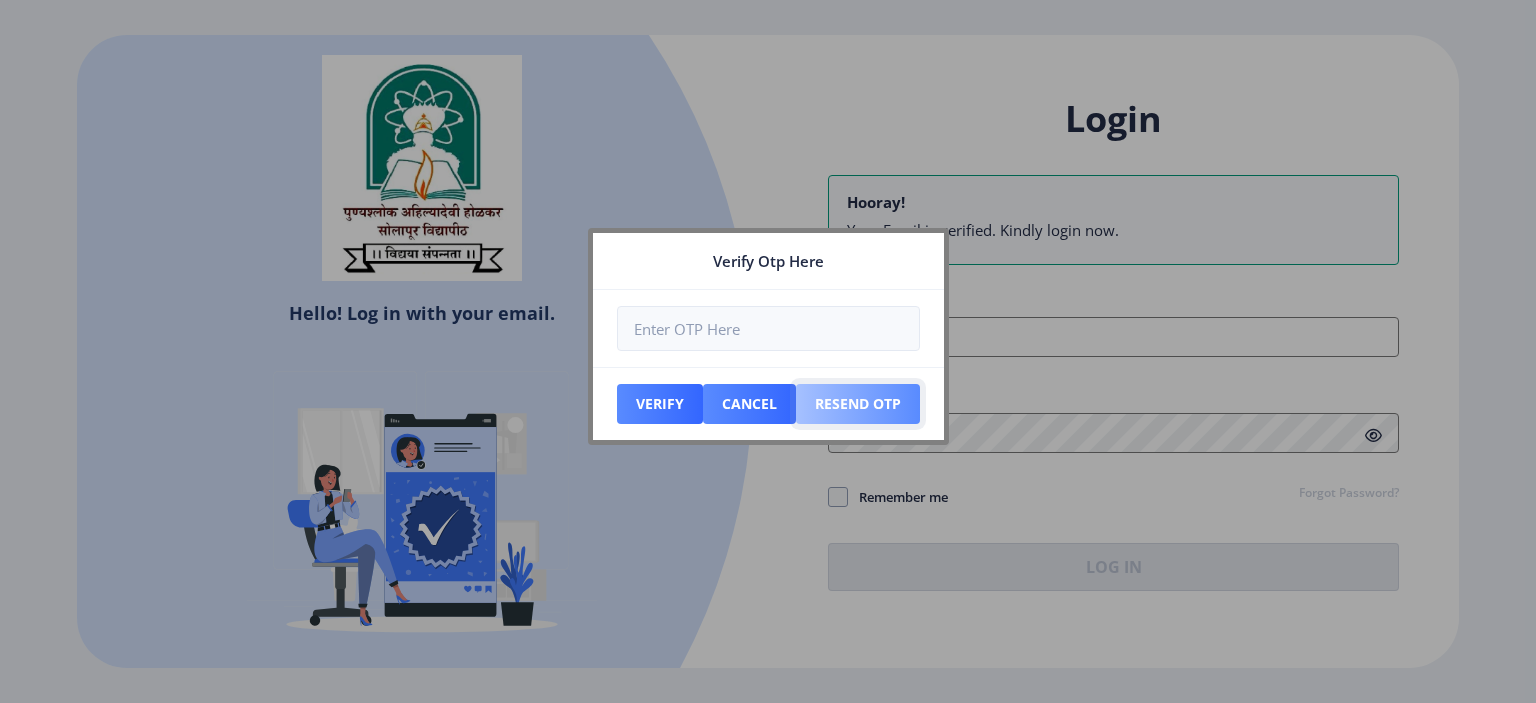 drag, startPoint x: 827, startPoint y: 422, endPoint x: 825, endPoint y: 409, distance: 13.152946 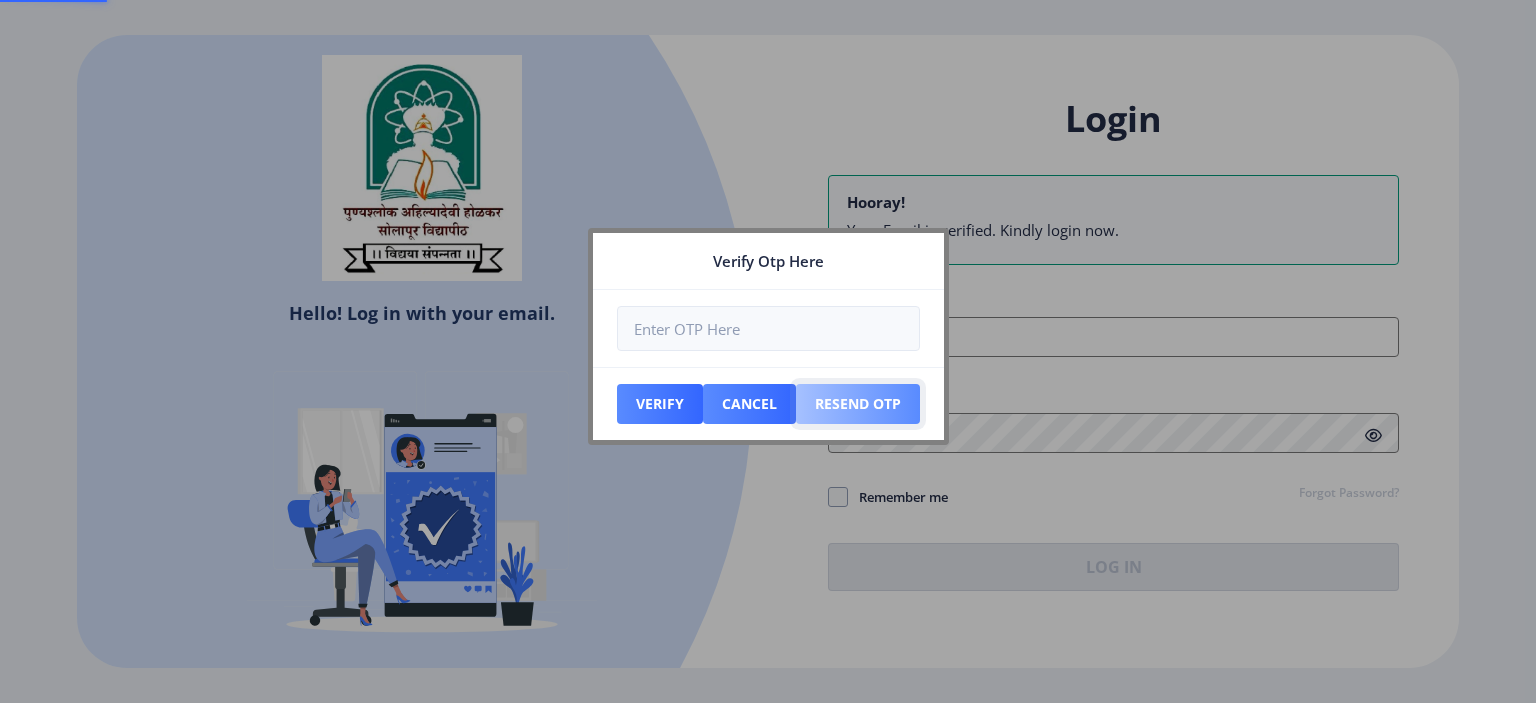 click on "Resend Otp" at bounding box center [660, 404] 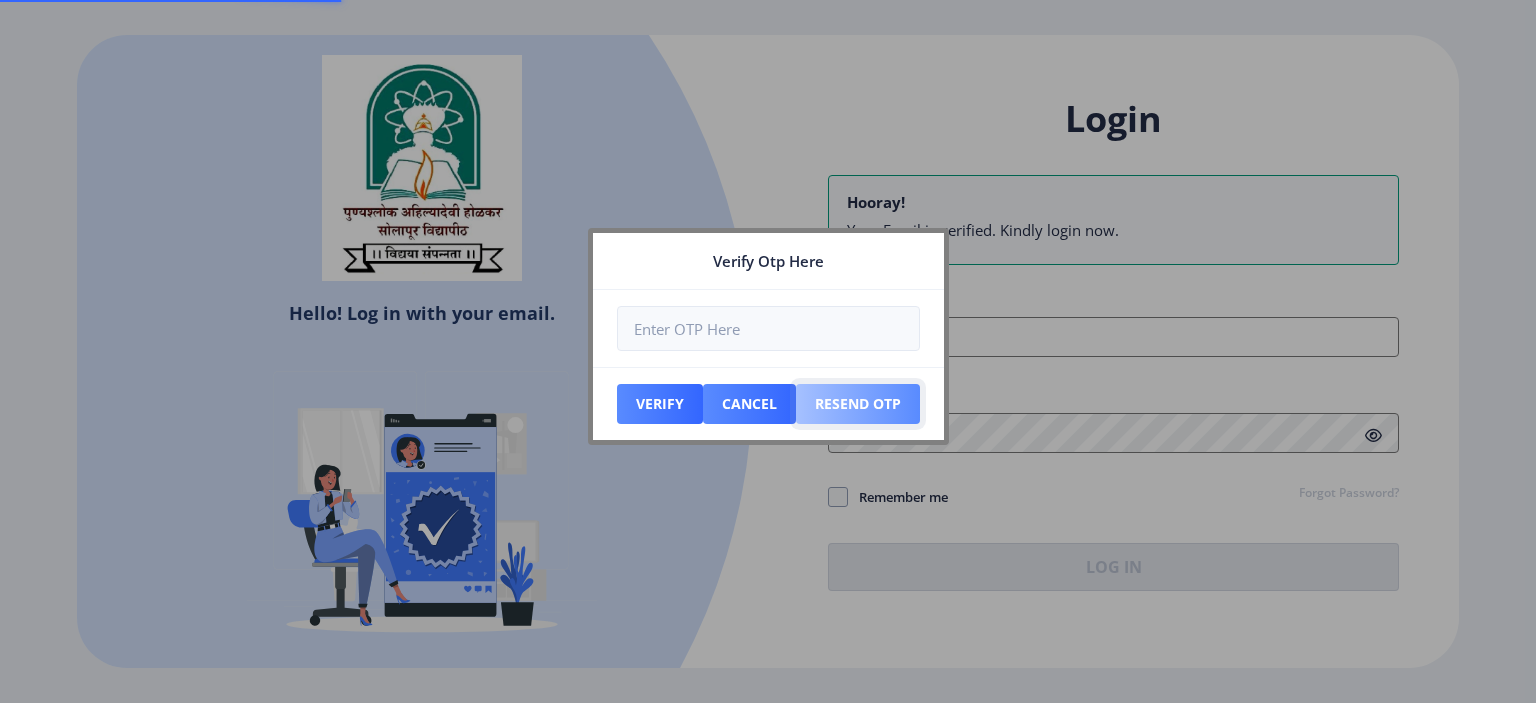 click on "Resend Otp" at bounding box center [660, 404] 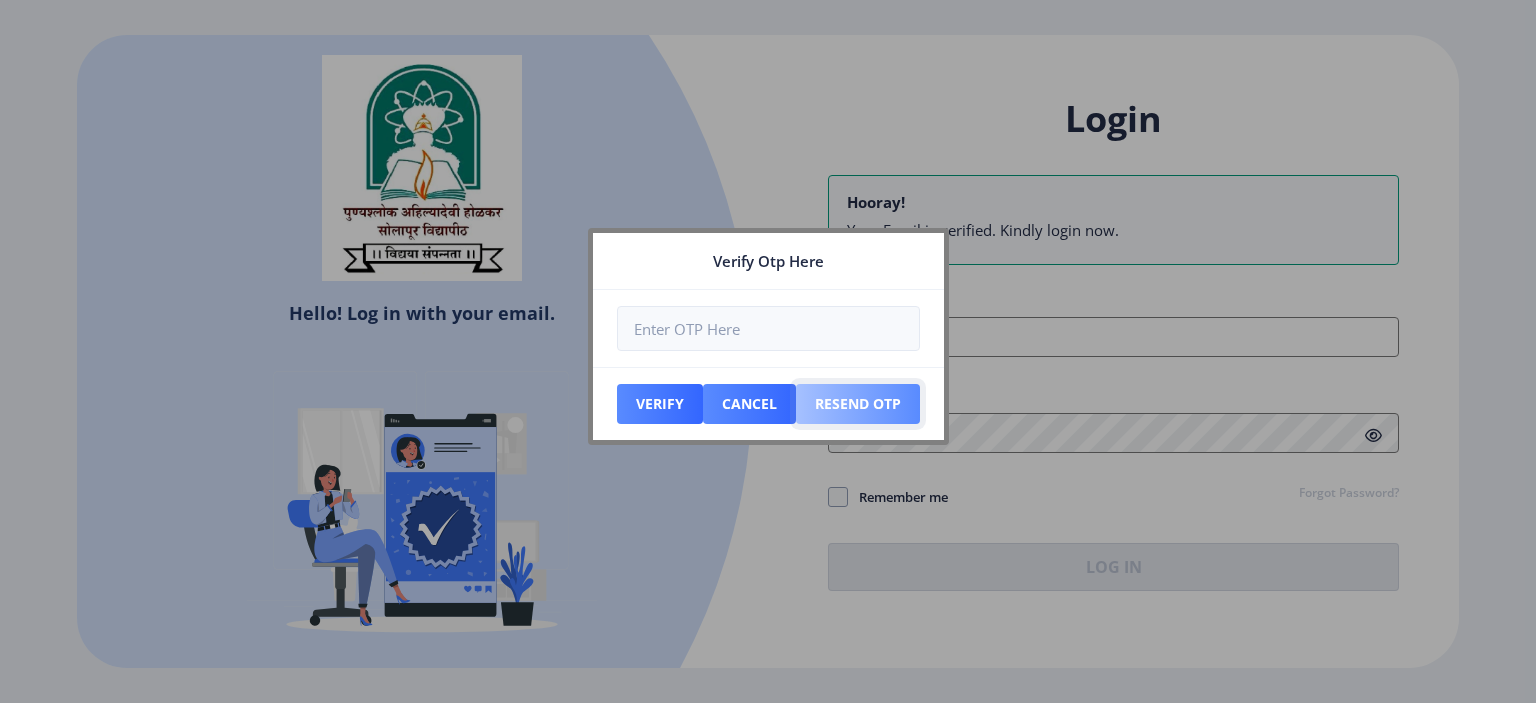 click on "Resend Otp" at bounding box center [660, 404] 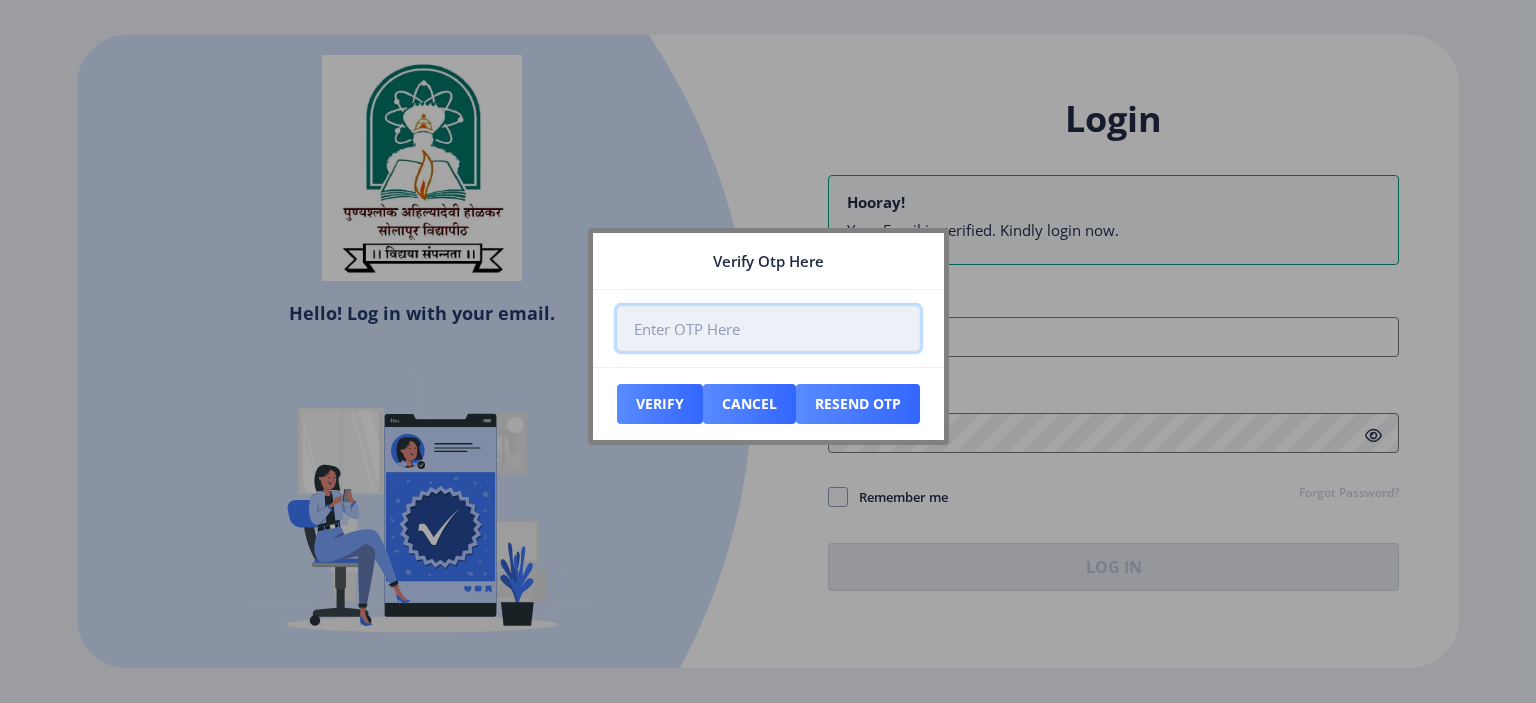 click at bounding box center [768, 328] 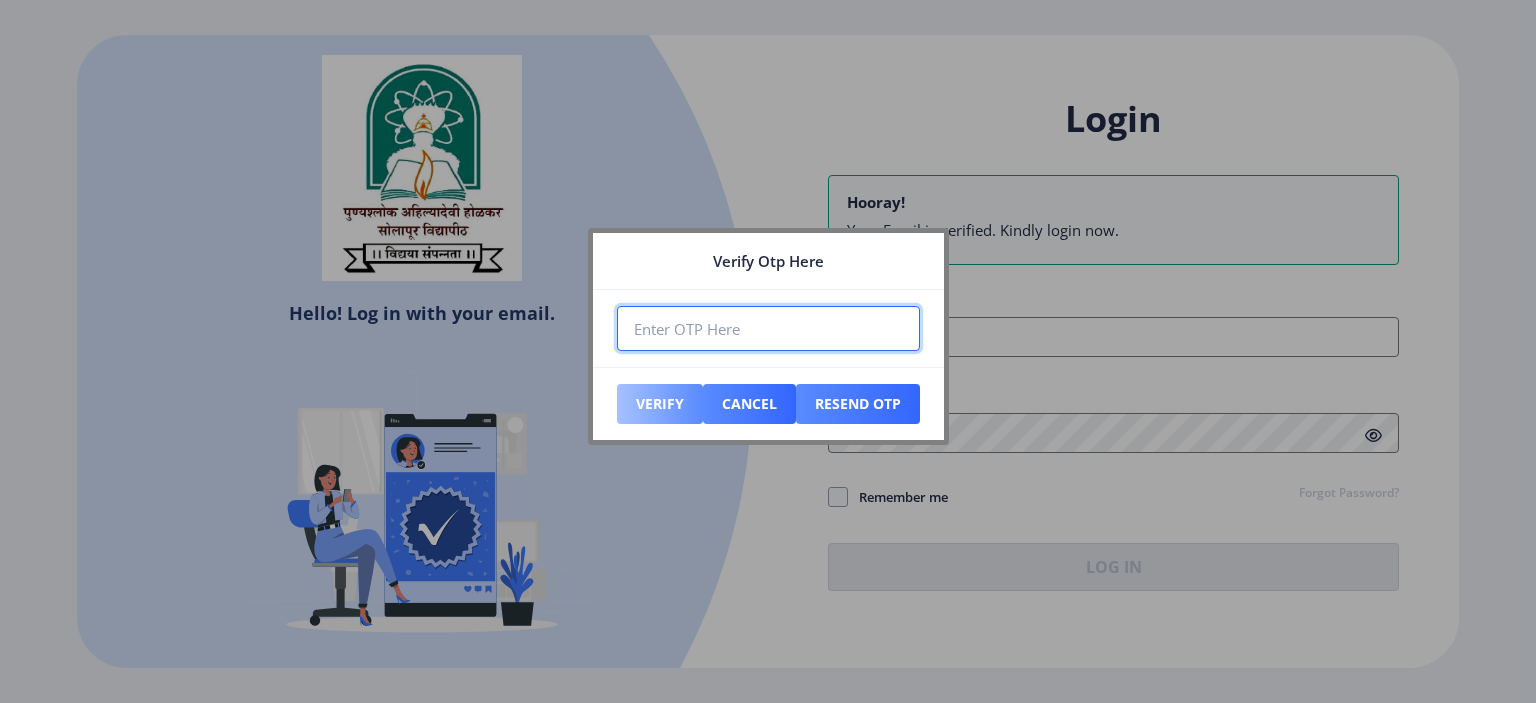 type on "[NUMBER]" 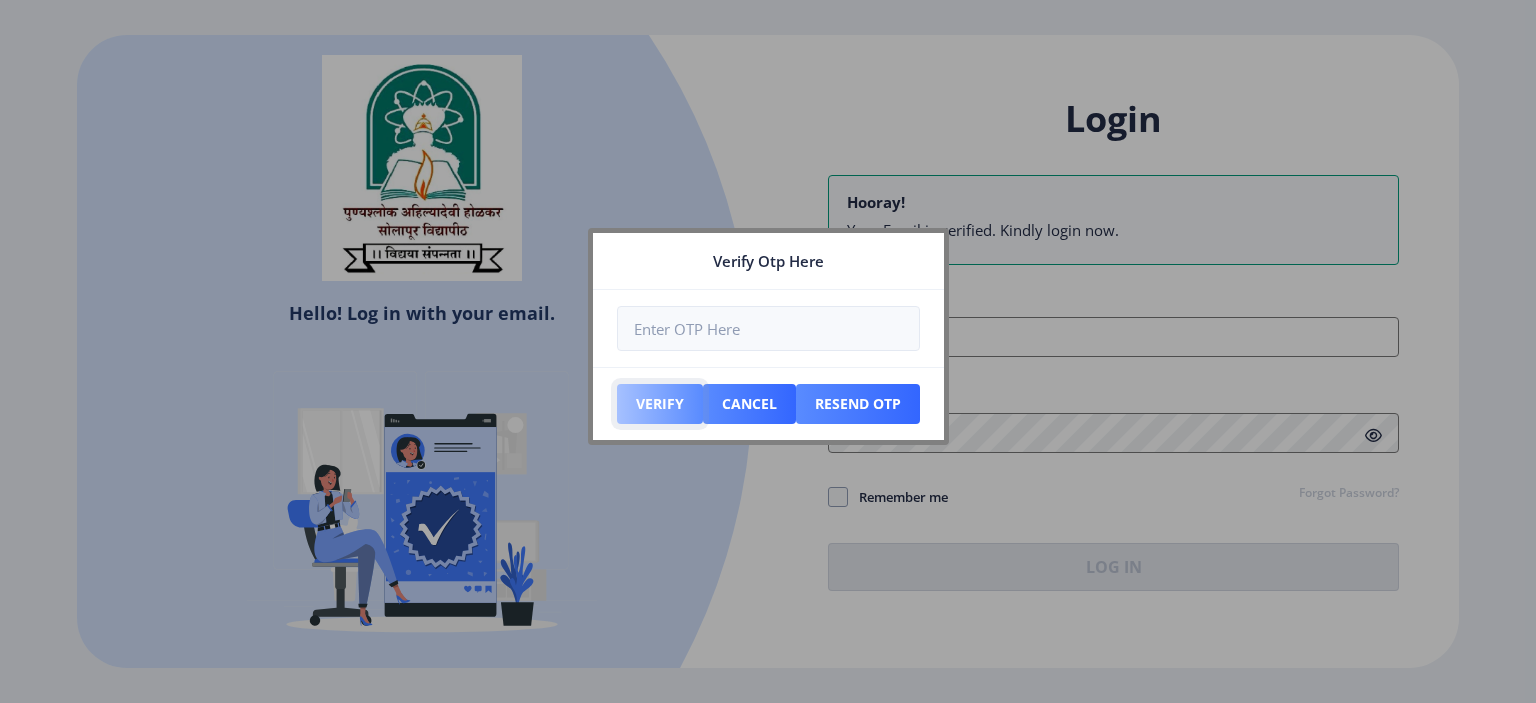click on "Verify" at bounding box center (660, 404) 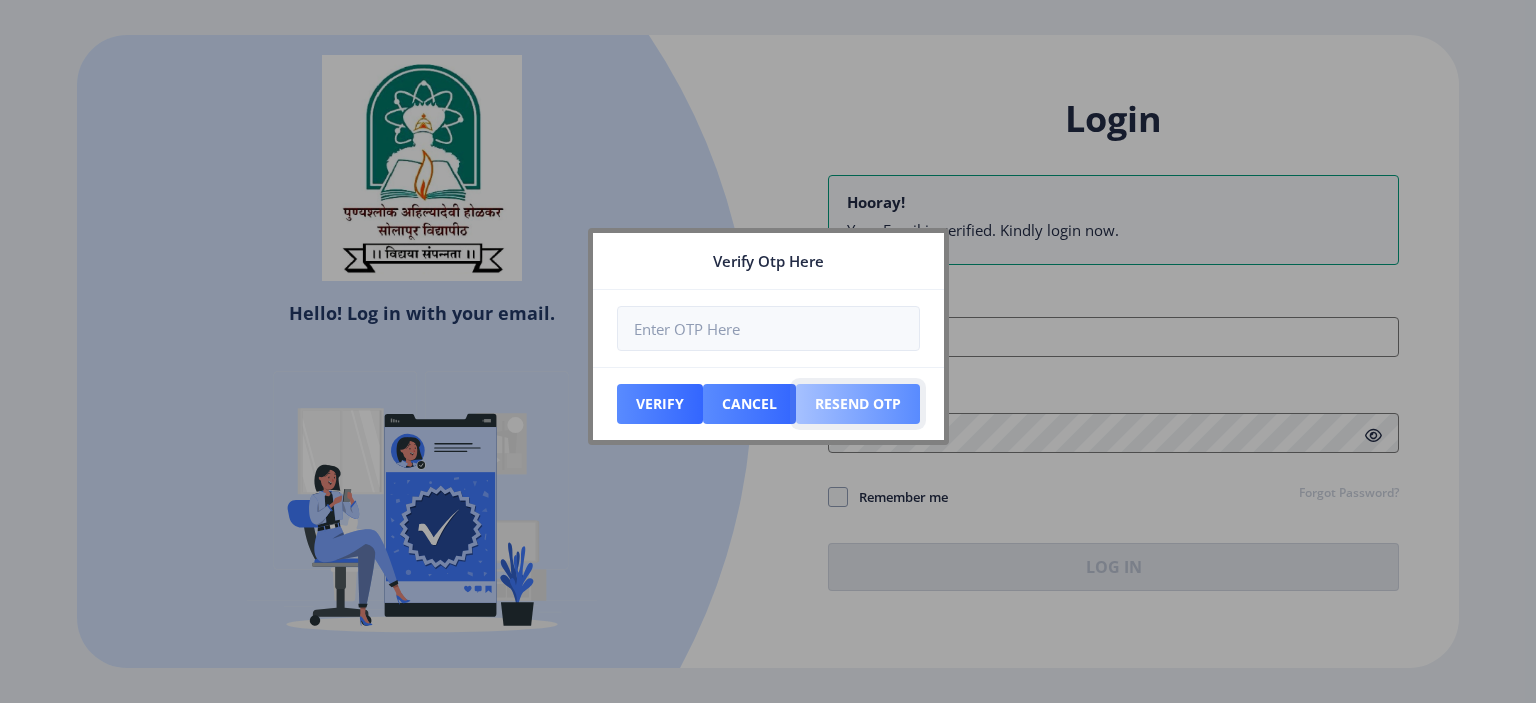 click on "Resend Otp" at bounding box center [660, 404] 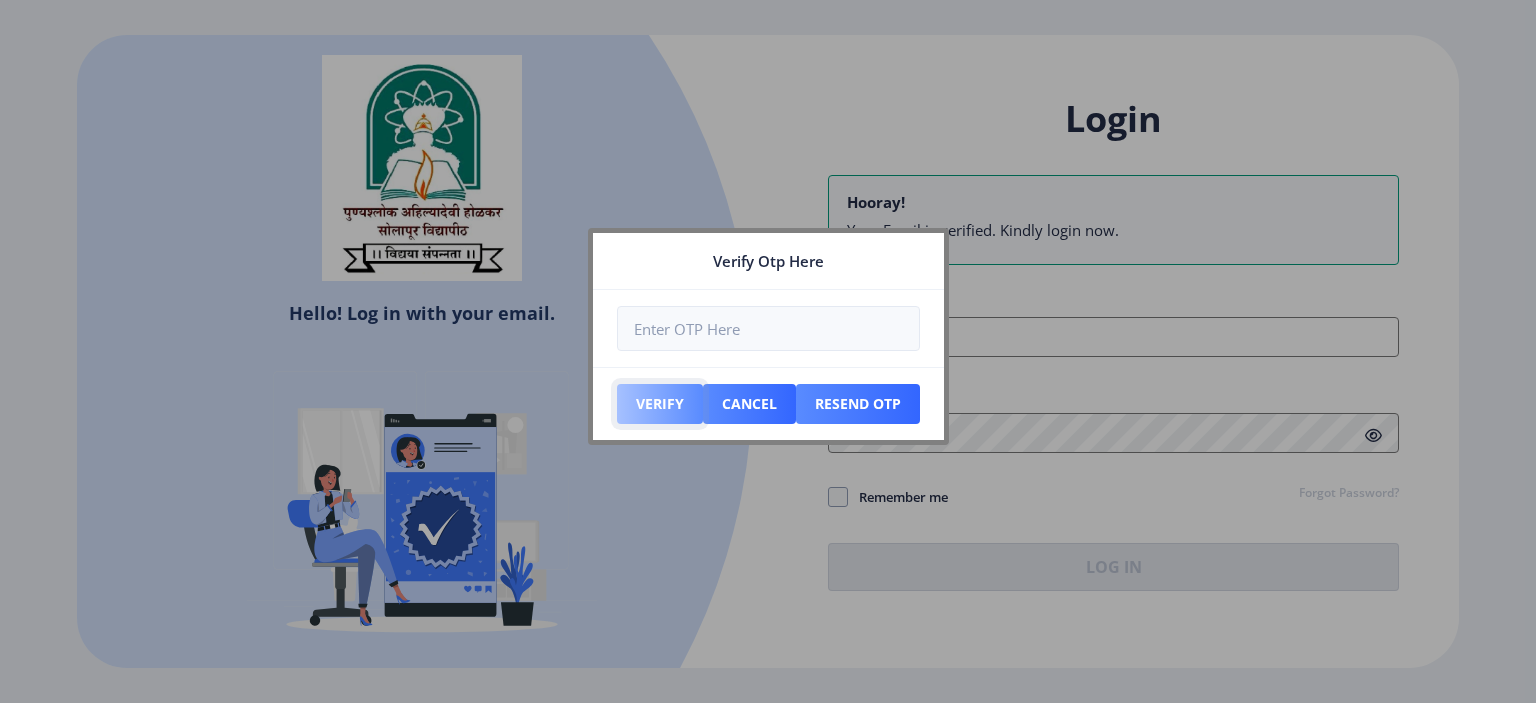 click on "Verify" at bounding box center [660, 404] 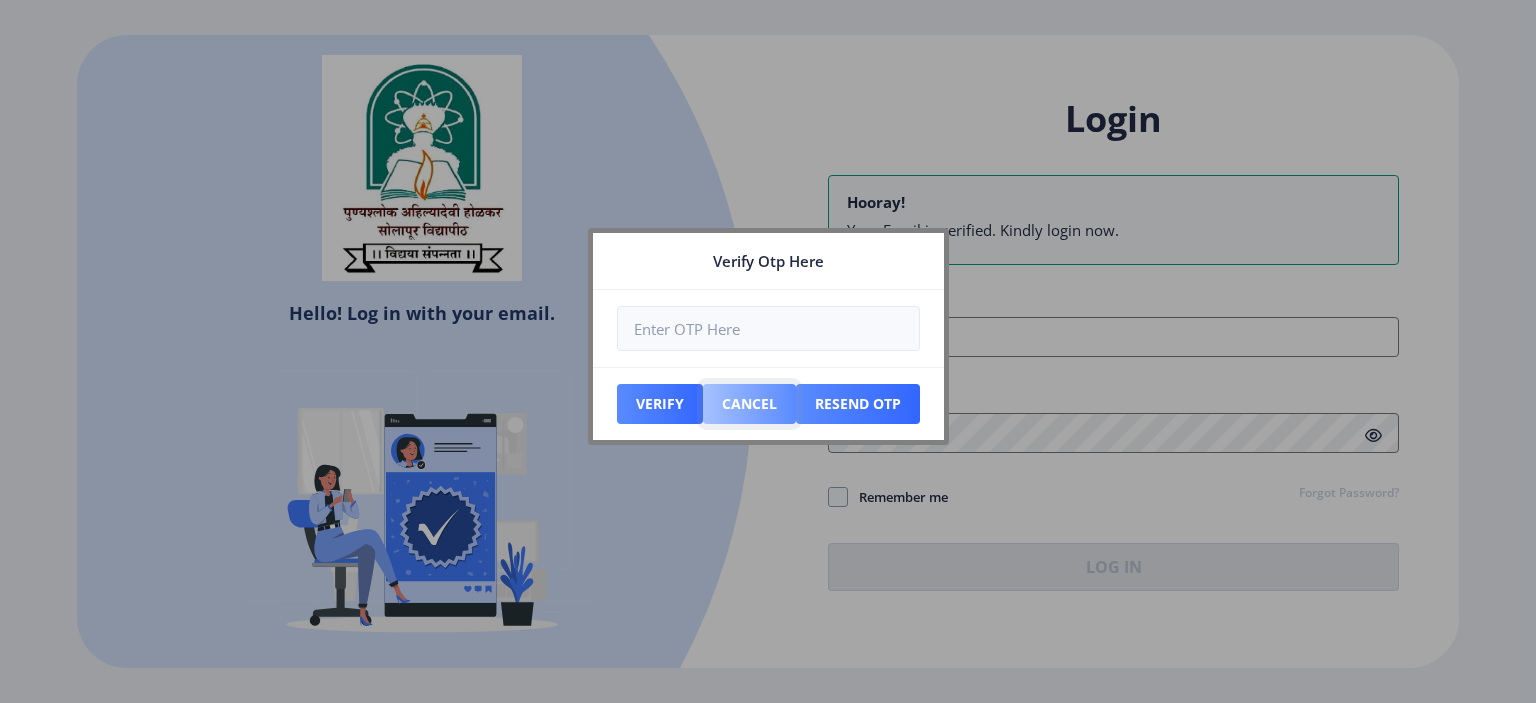 click on "Cancel" at bounding box center [660, 404] 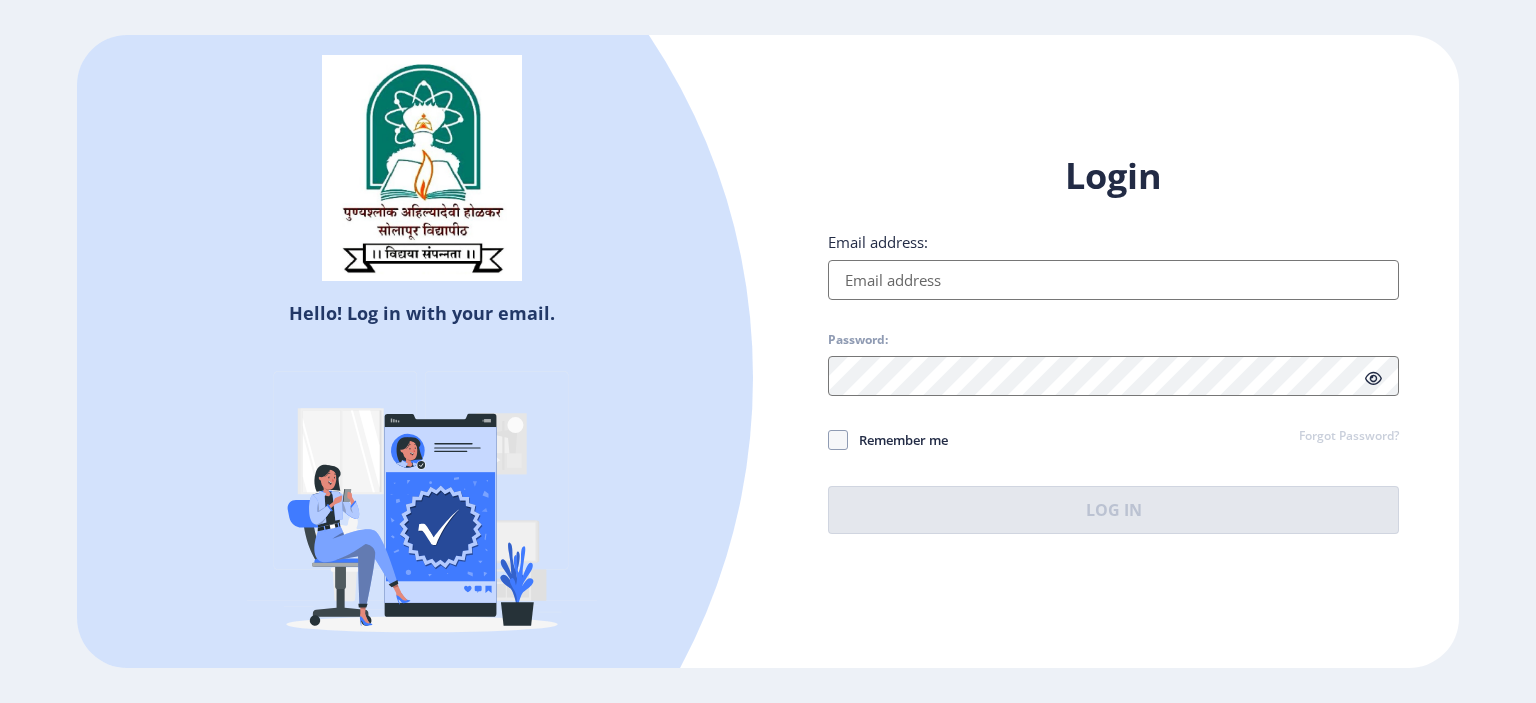 click on "Email address:" at bounding box center [1113, 280] 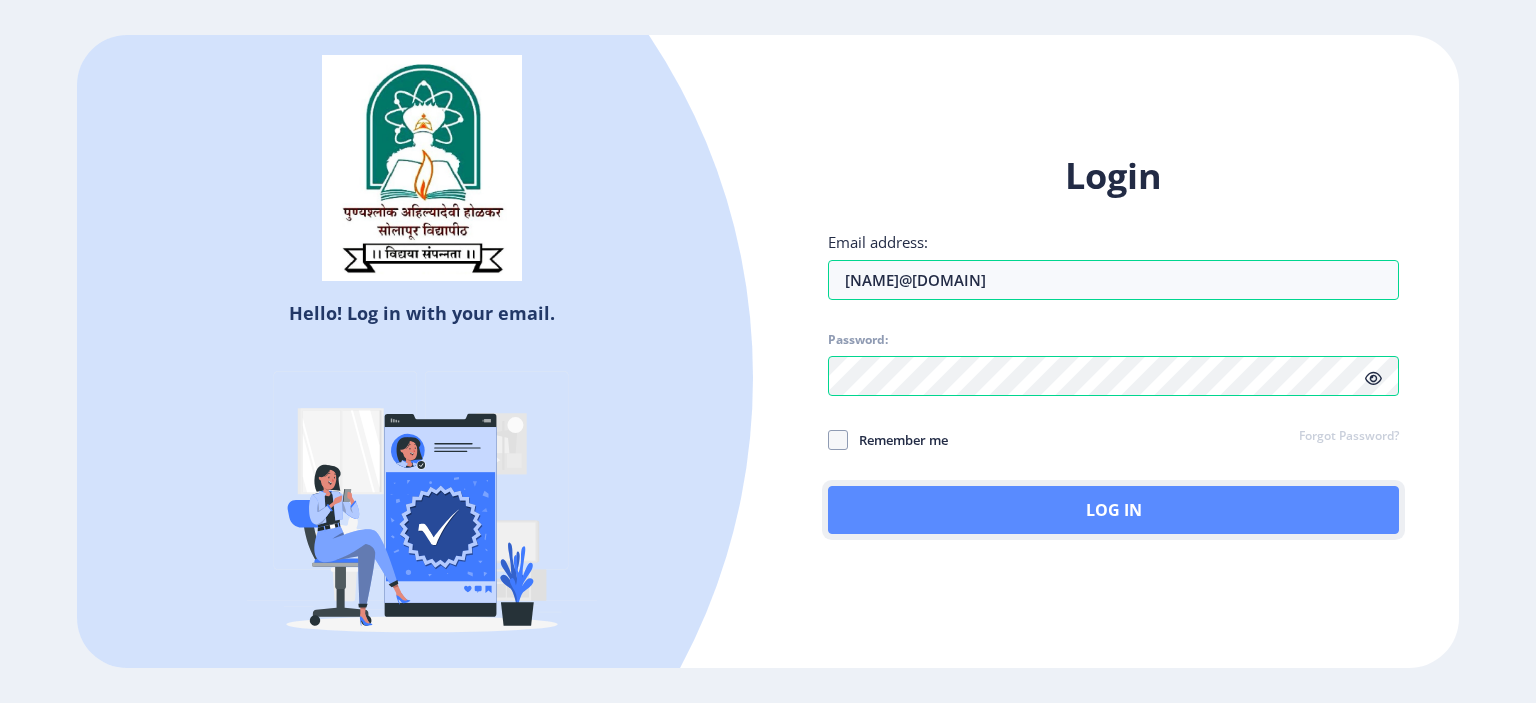 click on "Log In" 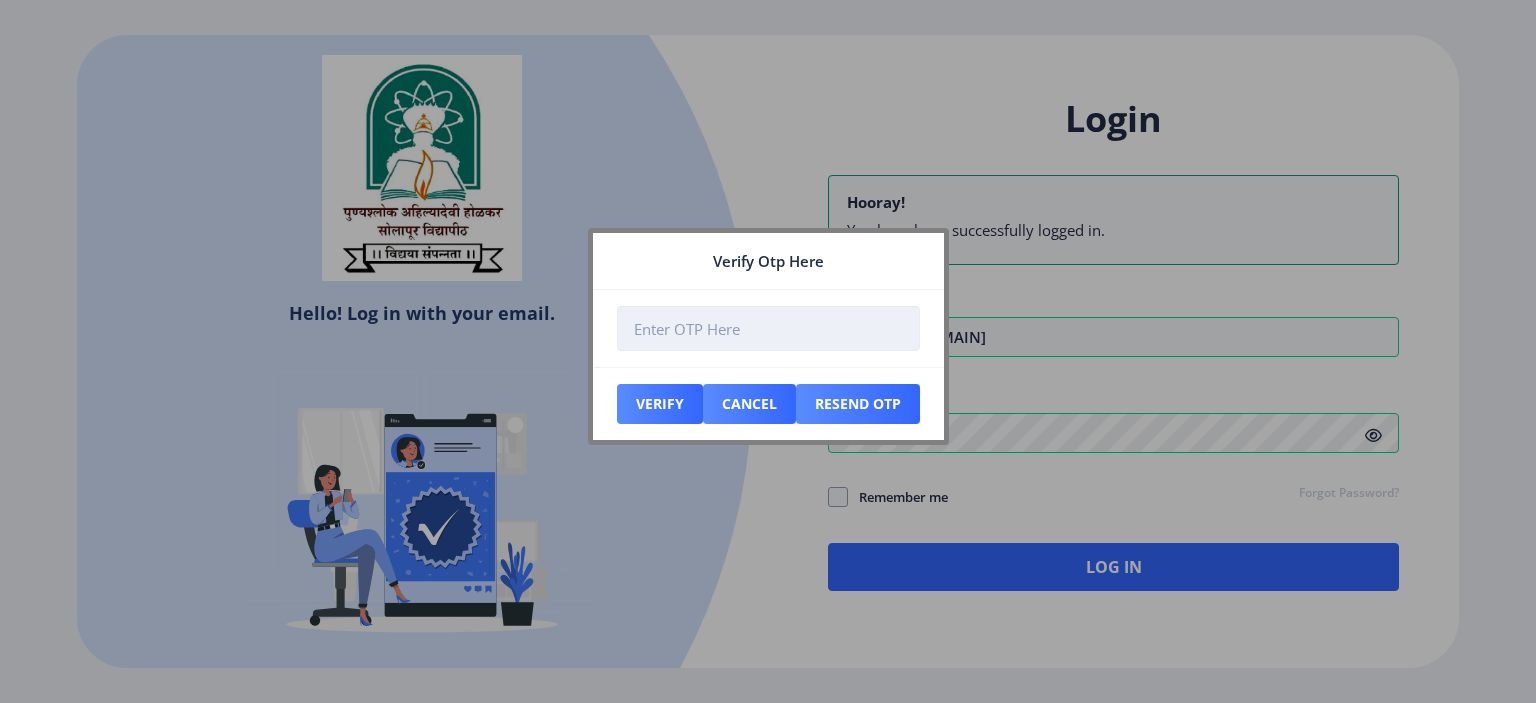 drag, startPoint x: 716, startPoint y: 307, endPoint x: 704, endPoint y: 333, distance: 28.635643 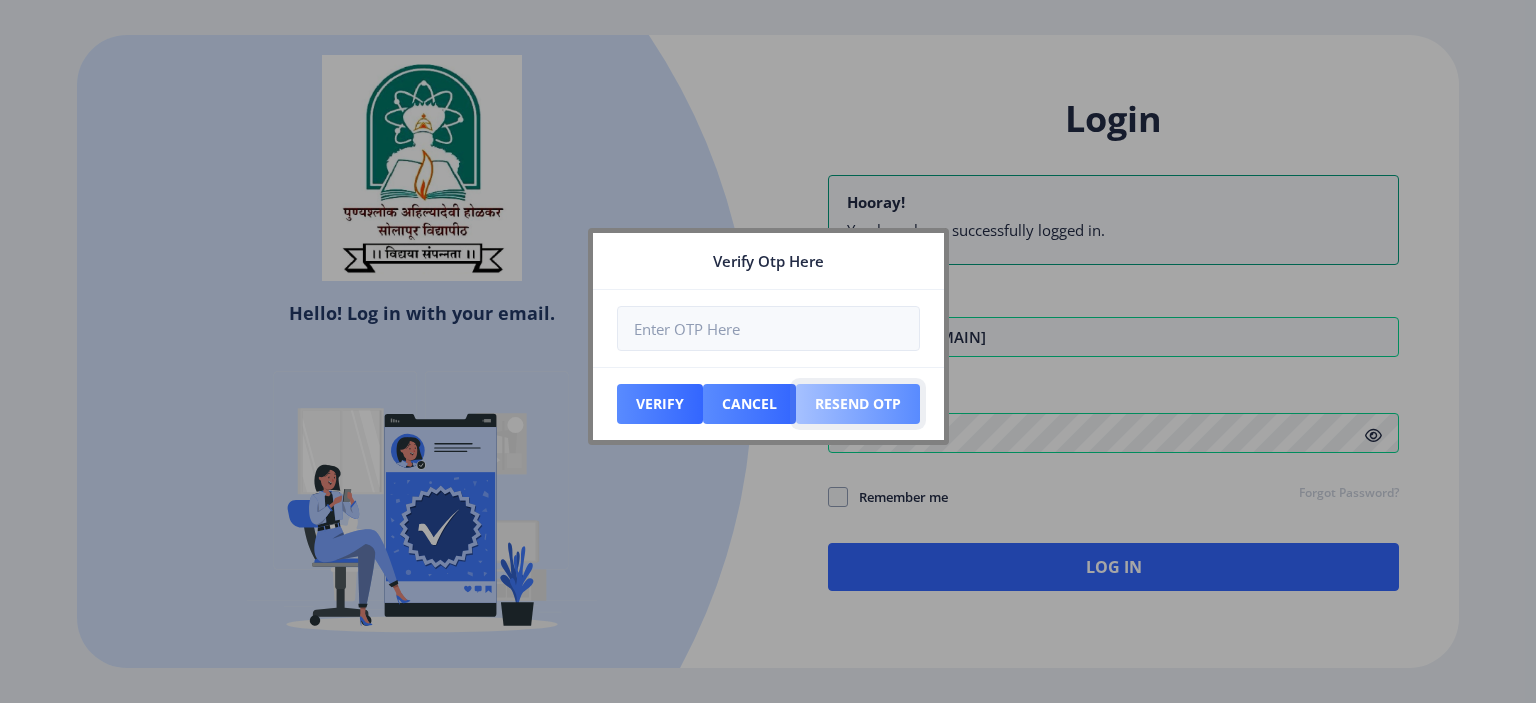 click on "Resend Otp" at bounding box center (660, 404) 